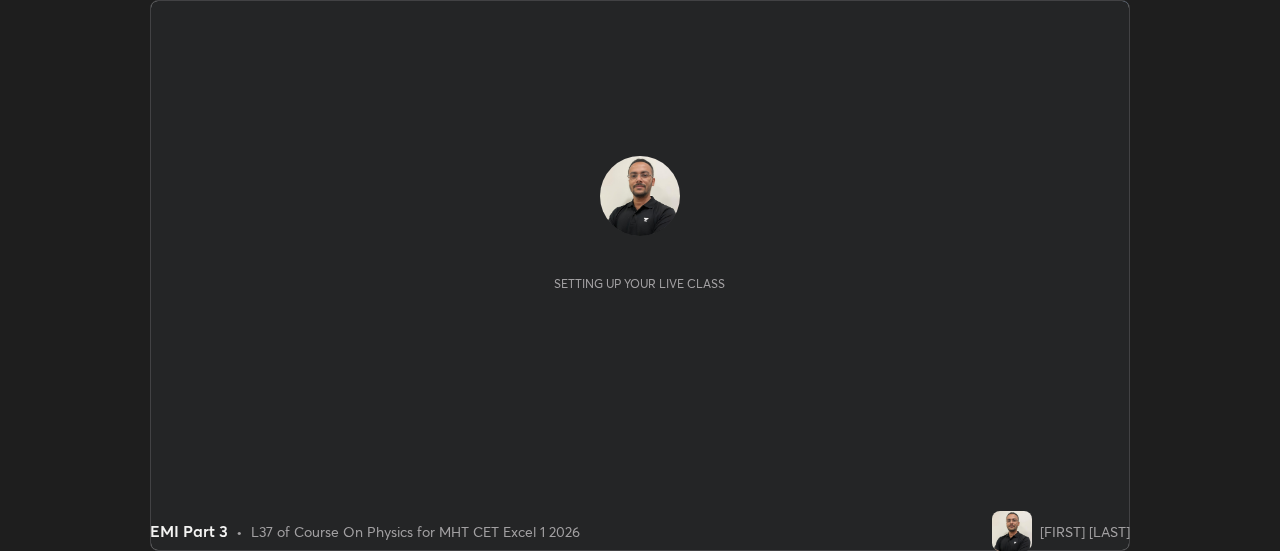 scroll, scrollTop: 0, scrollLeft: 0, axis: both 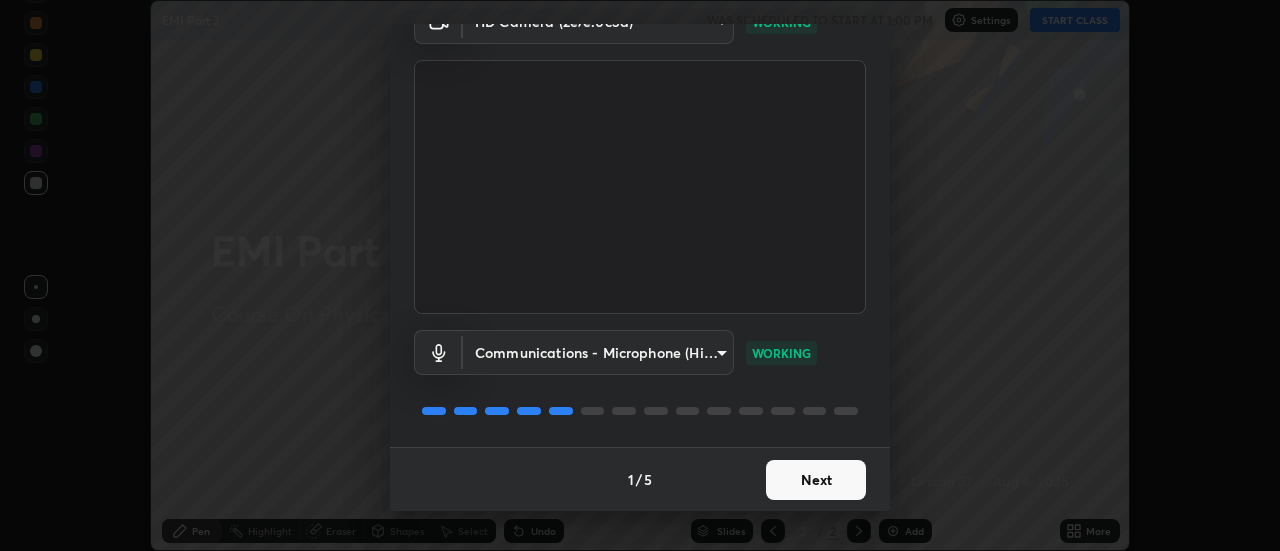 click on "Next" at bounding box center [816, 480] 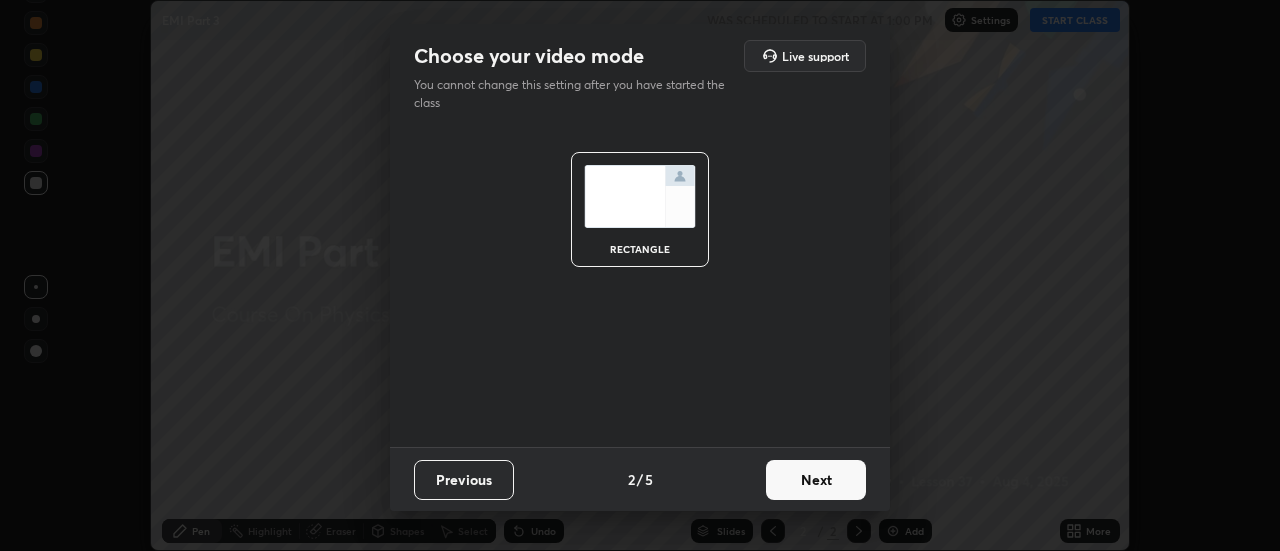 scroll, scrollTop: 0, scrollLeft: 0, axis: both 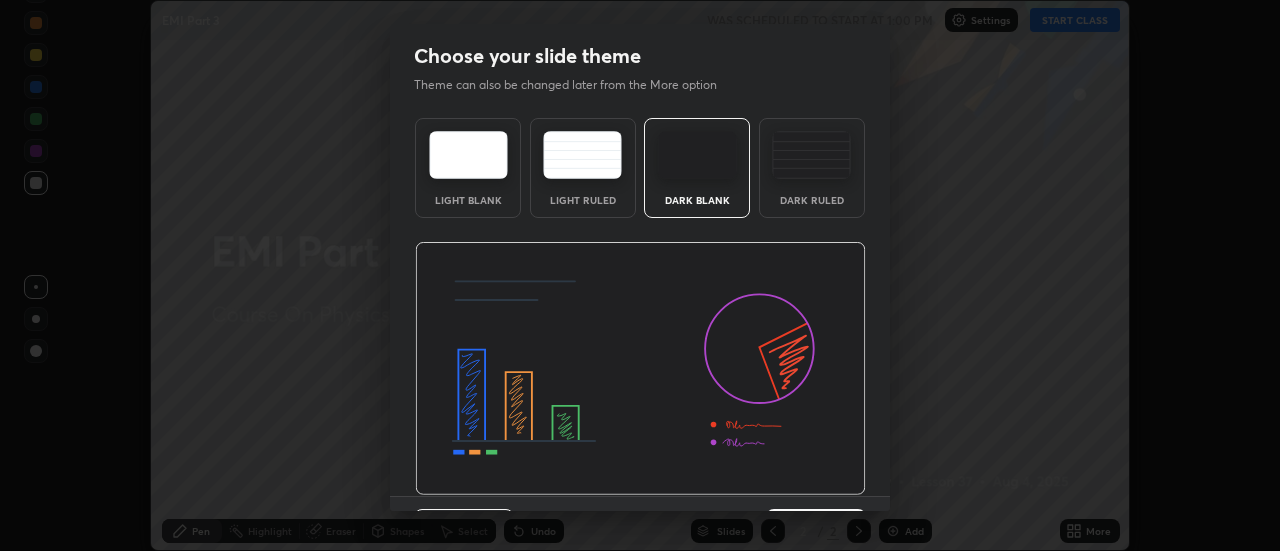 click at bounding box center [640, 369] 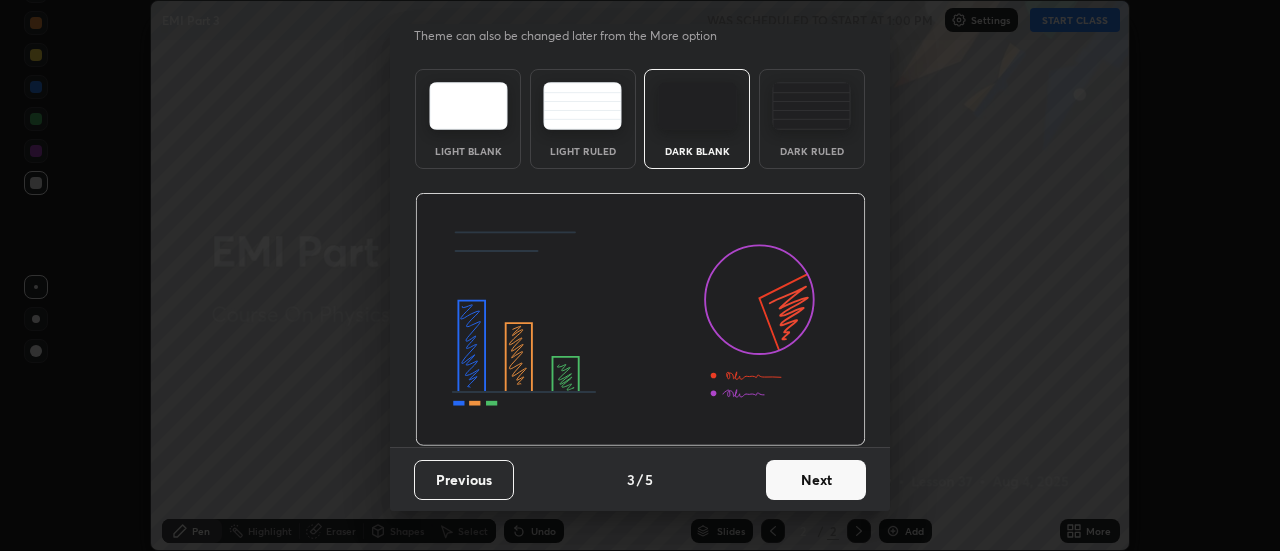 click on "Next" at bounding box center (816, 480) 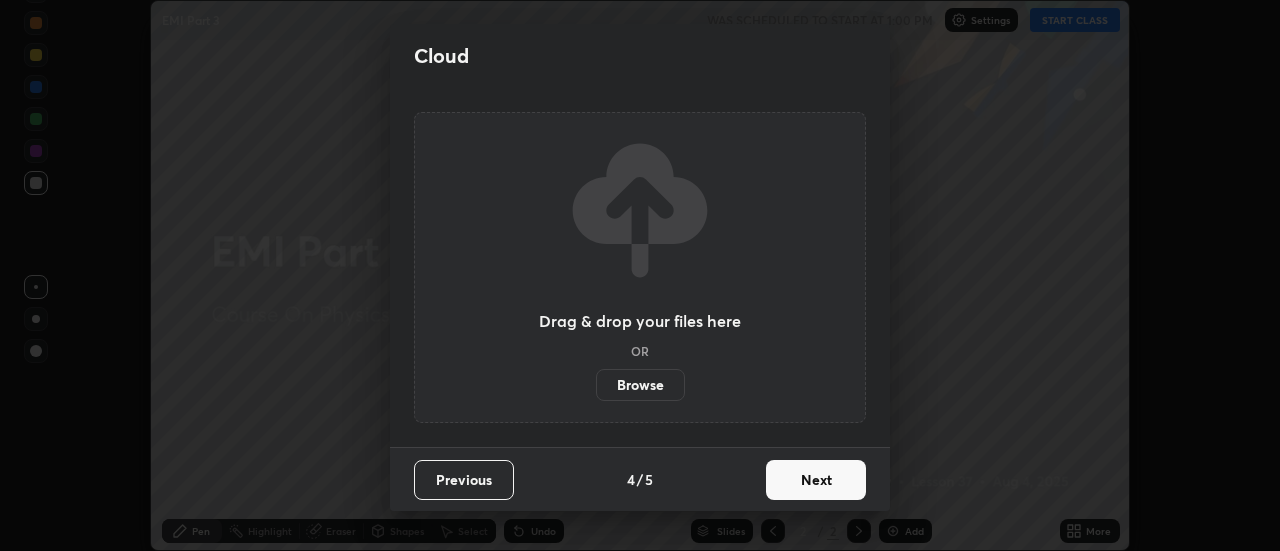scroll, scrollTop: 0, scrollLeft: 0, axis: both 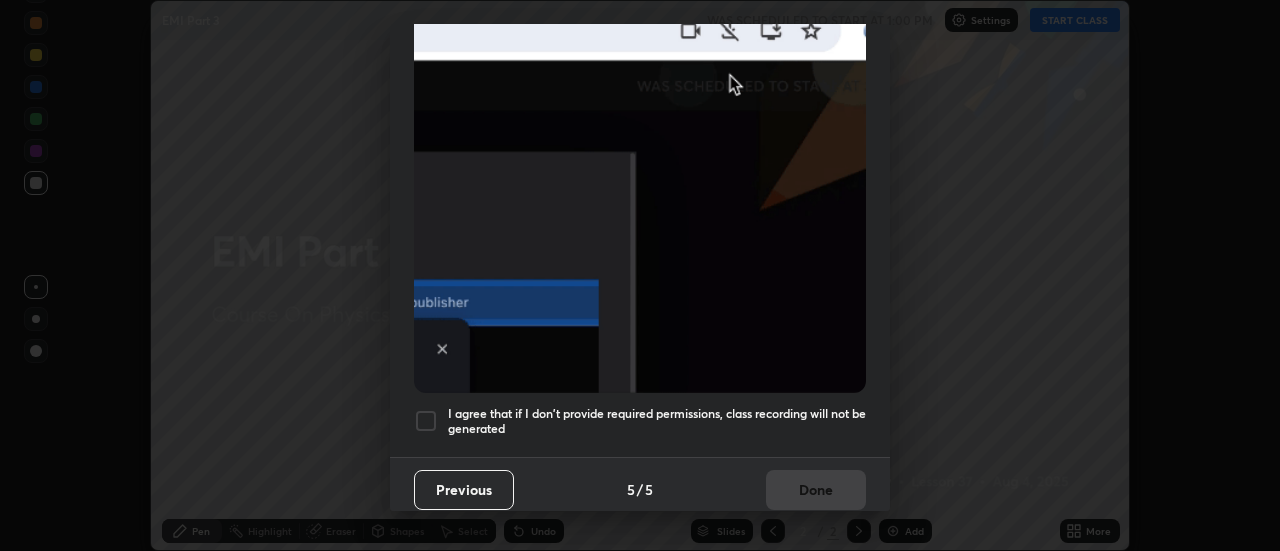 click on "I agree that if I don't provide required permissions, class recording will not be generated" at bounding box center (657, 421) 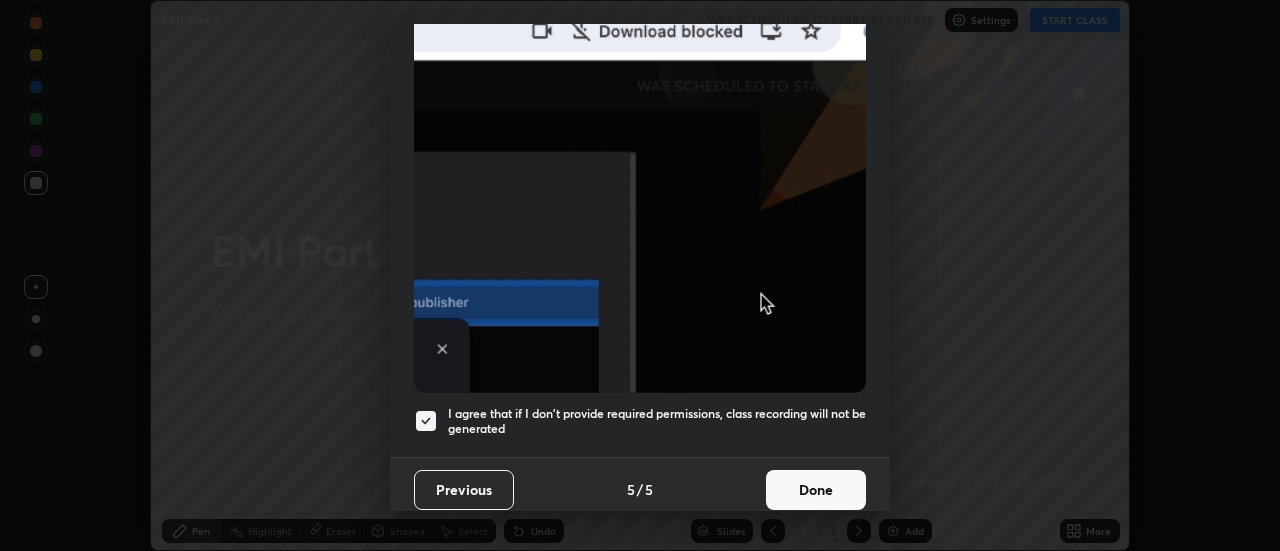 click on "Done" at bounding box center [816, 490] 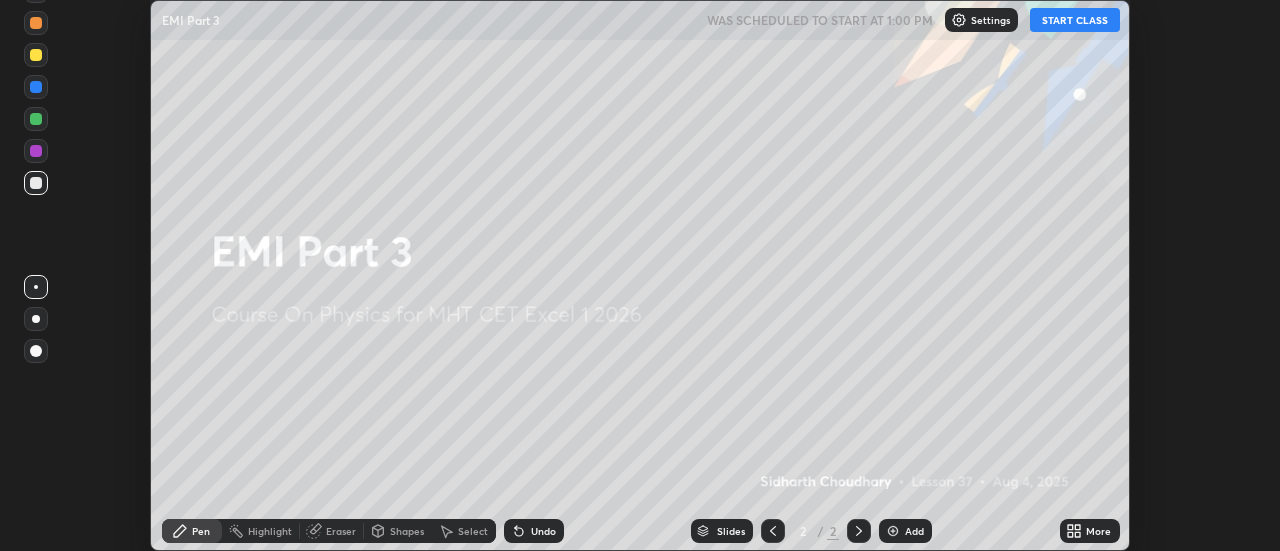 click on "START CLASS" at bounding box center [1075, 20] 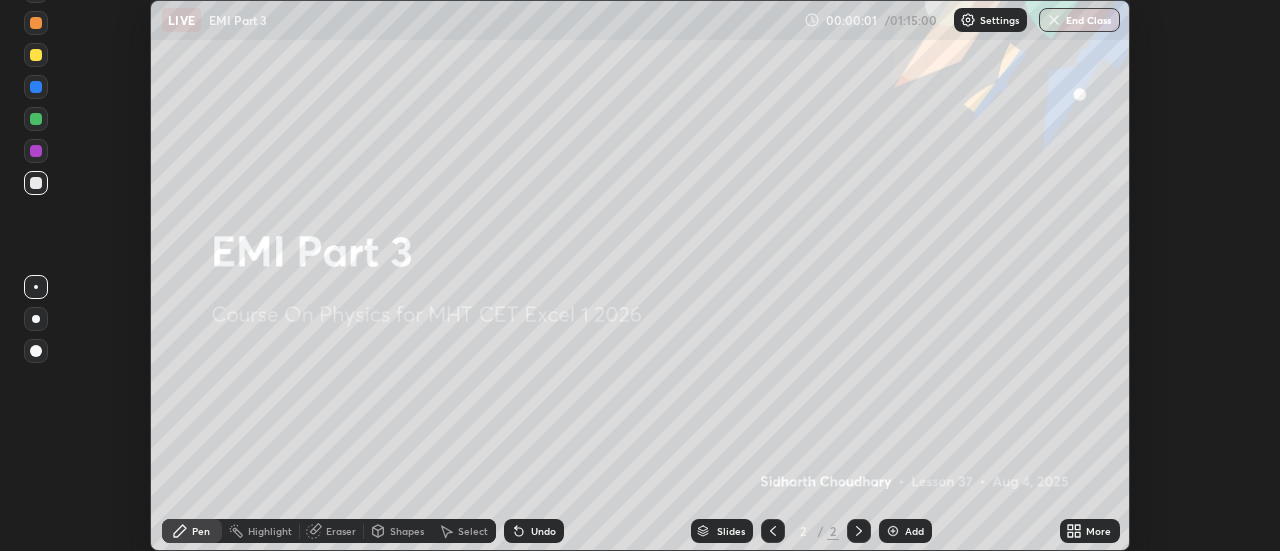 click on "More" at bounding box center (1090, 531) 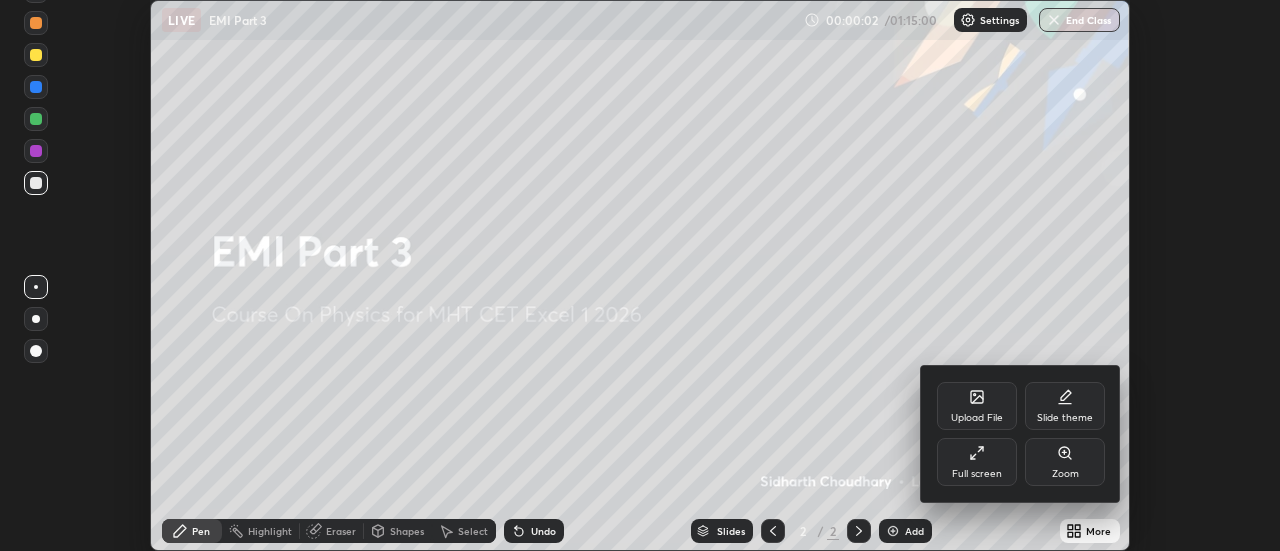 click on "Full screen" at bounding box center [977, 462] 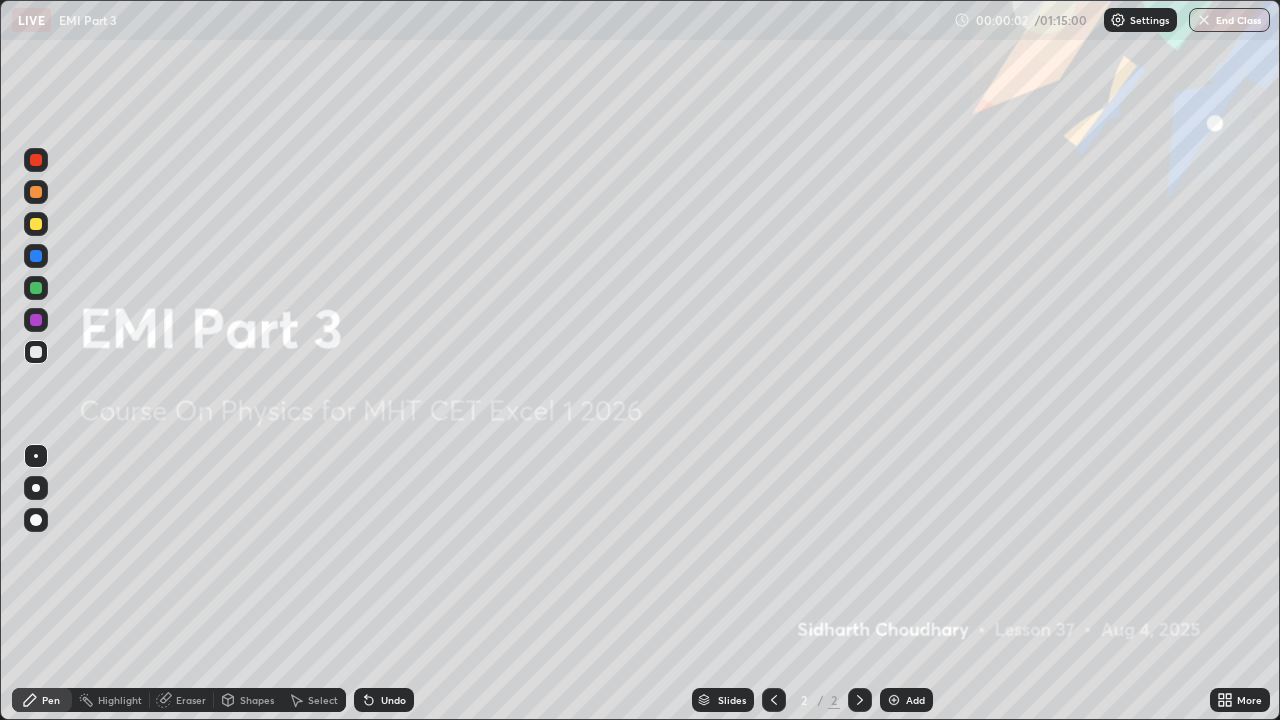 scroll, scrollTop: 99280, scrollLeft: 98720, axis: both 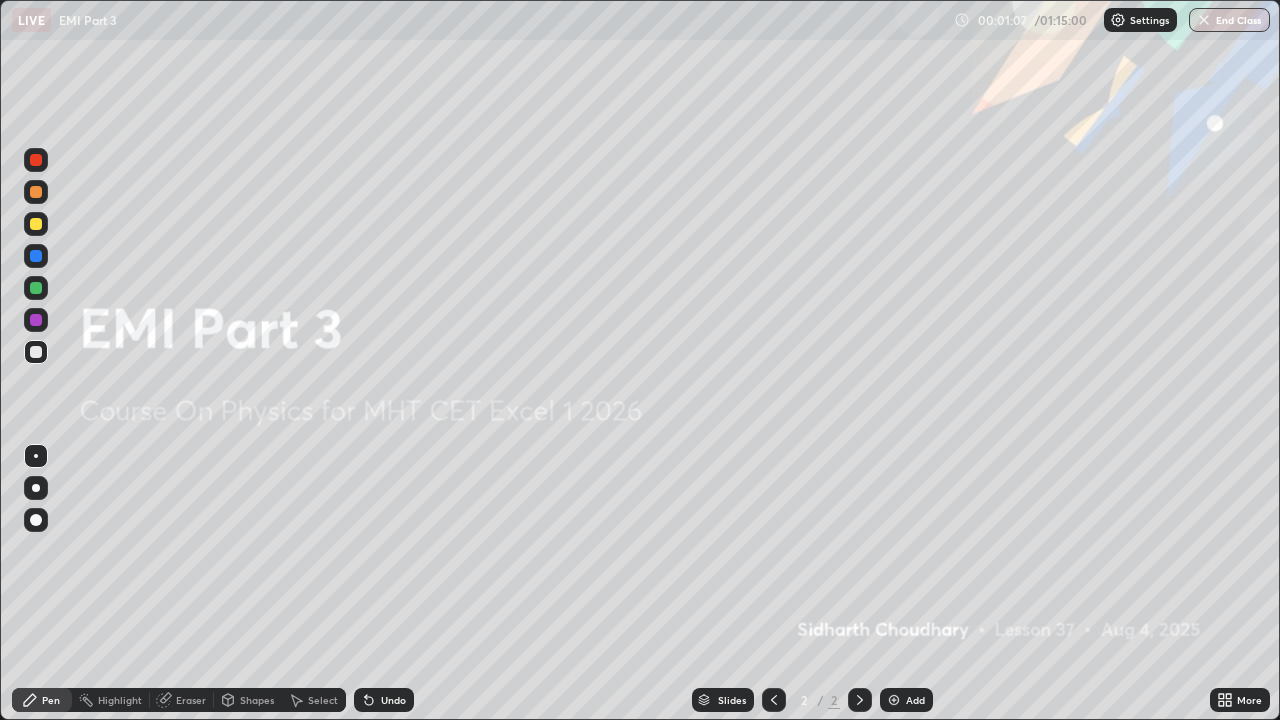 click at bounding box center (894, 700) 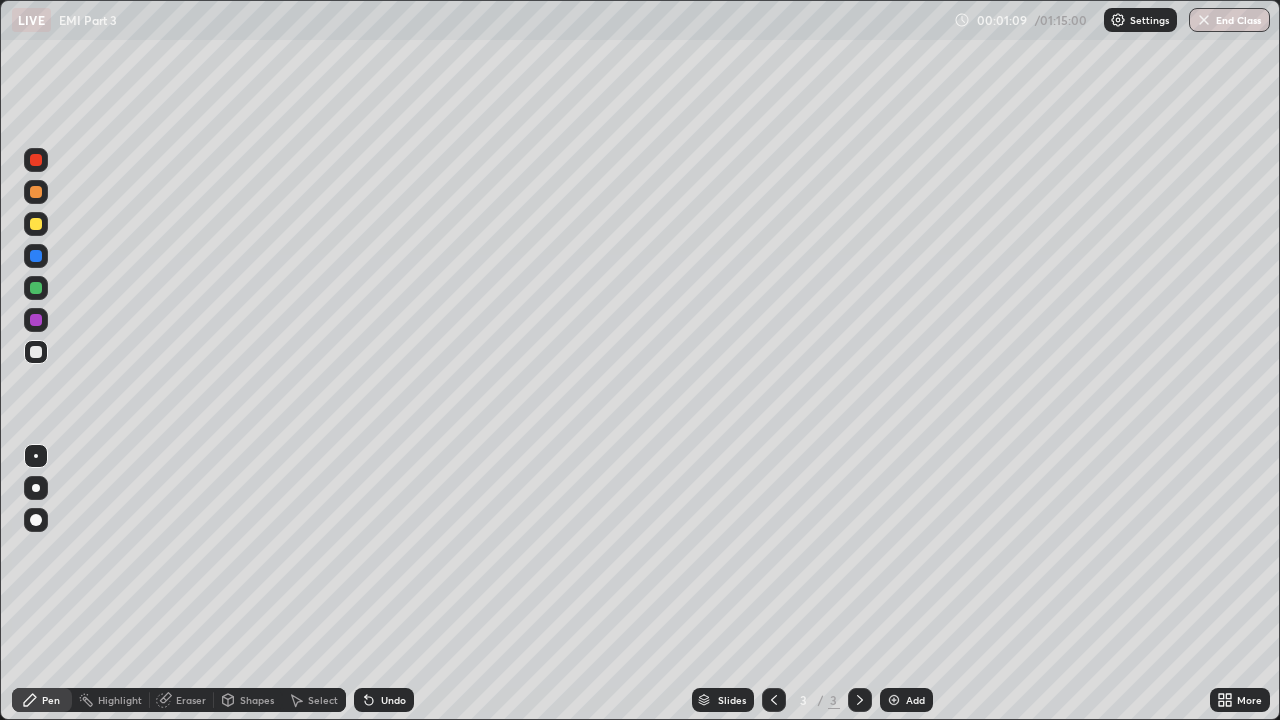 click at bounding box center (36, 488) 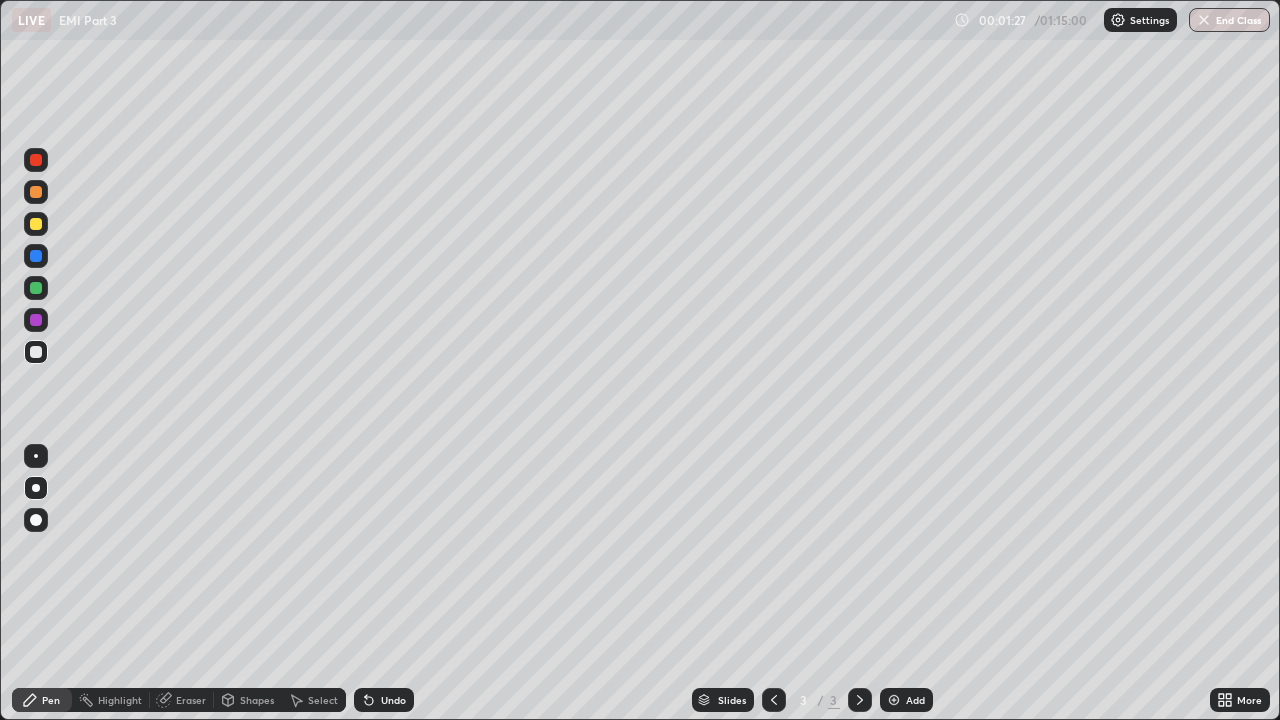 click on "Undo" at bounding box center [384, 700] 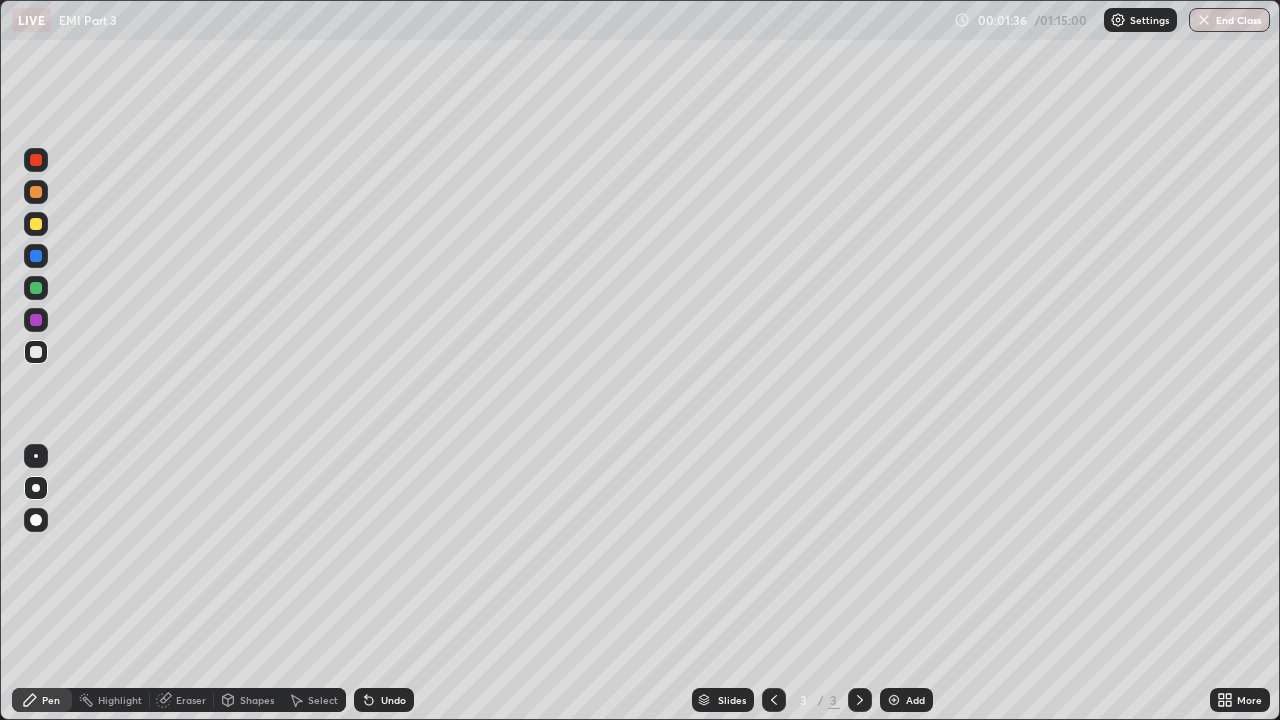 click at bounding box center (36, 224) 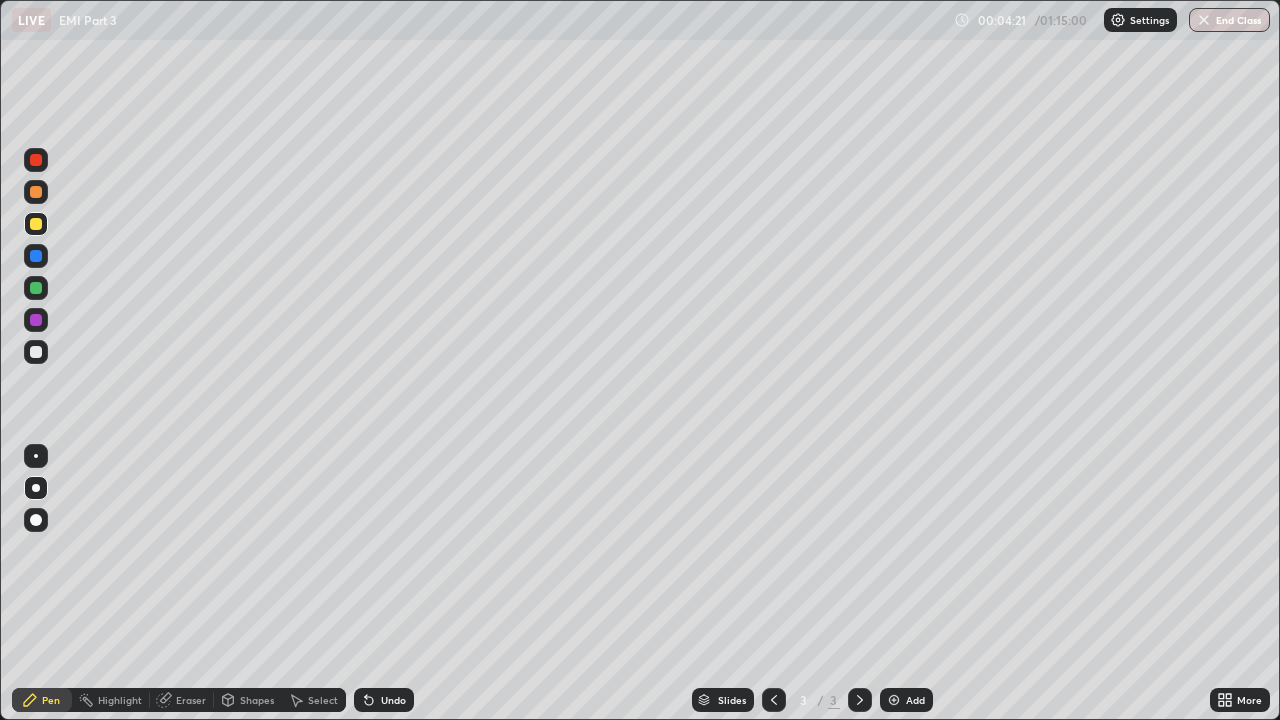 click at bounding box center (36, 192) 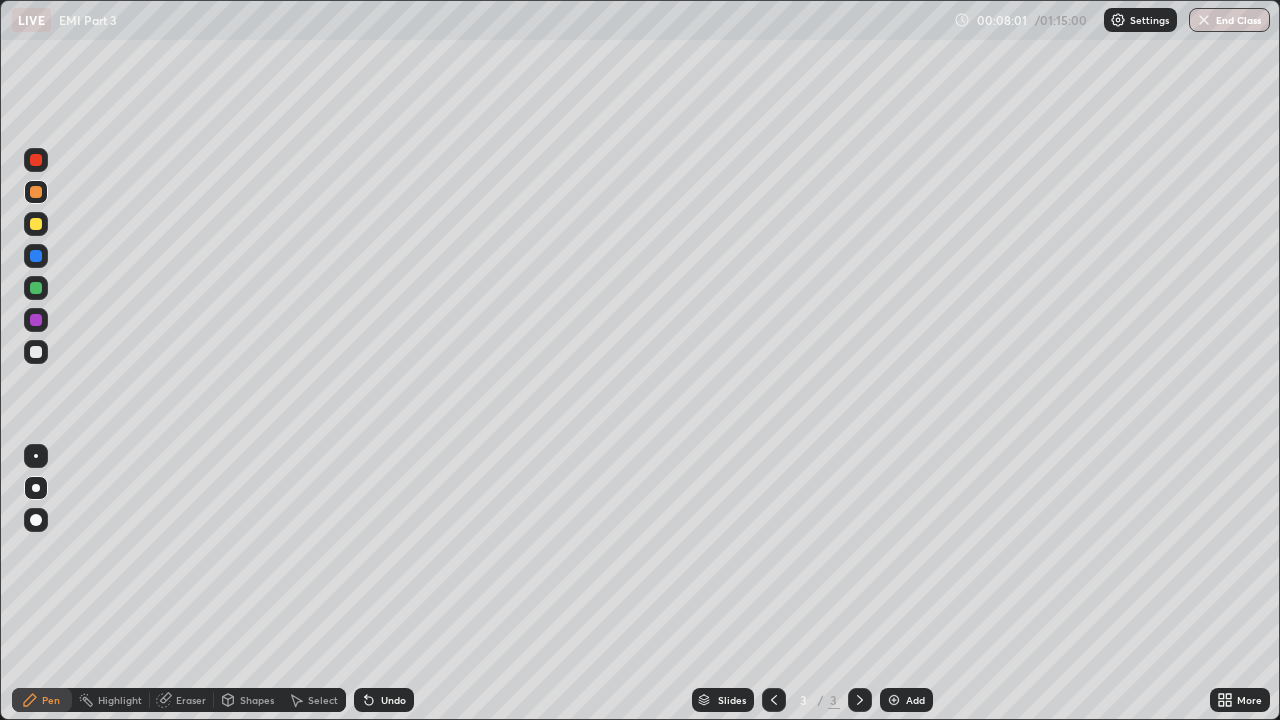 click at bounding box center [894, 700] 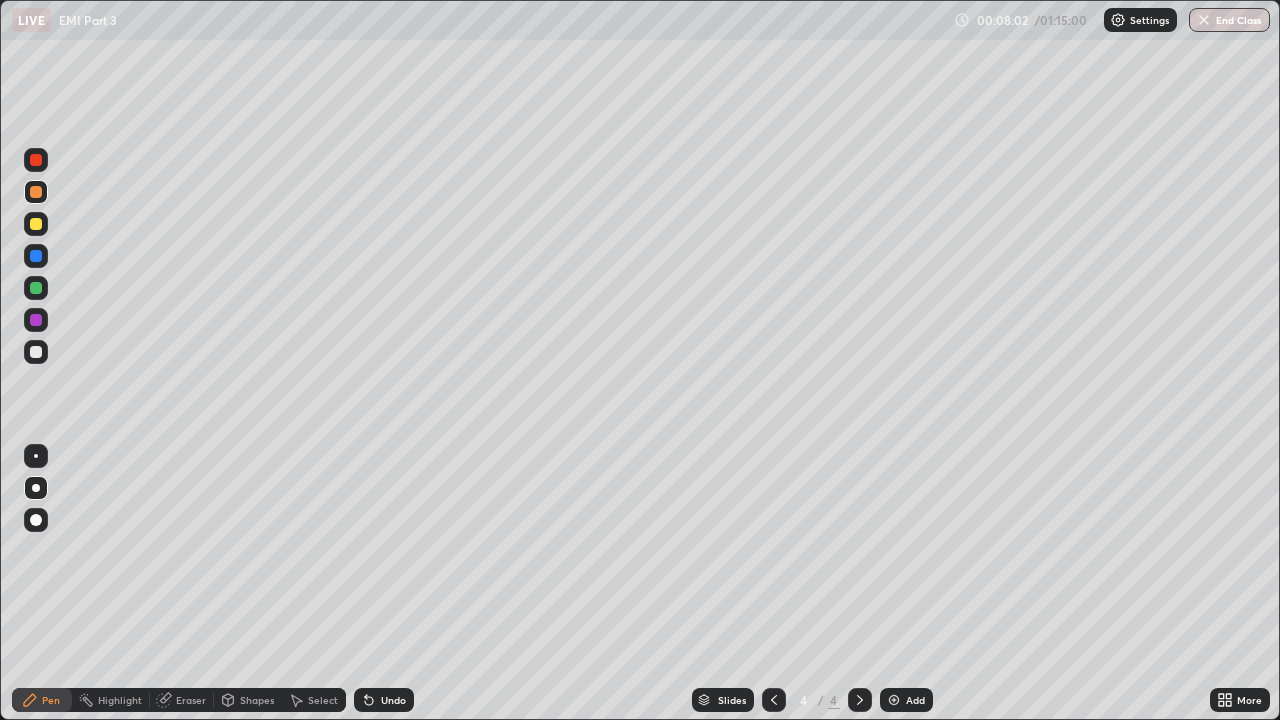 click at bounding box center [36, 352] 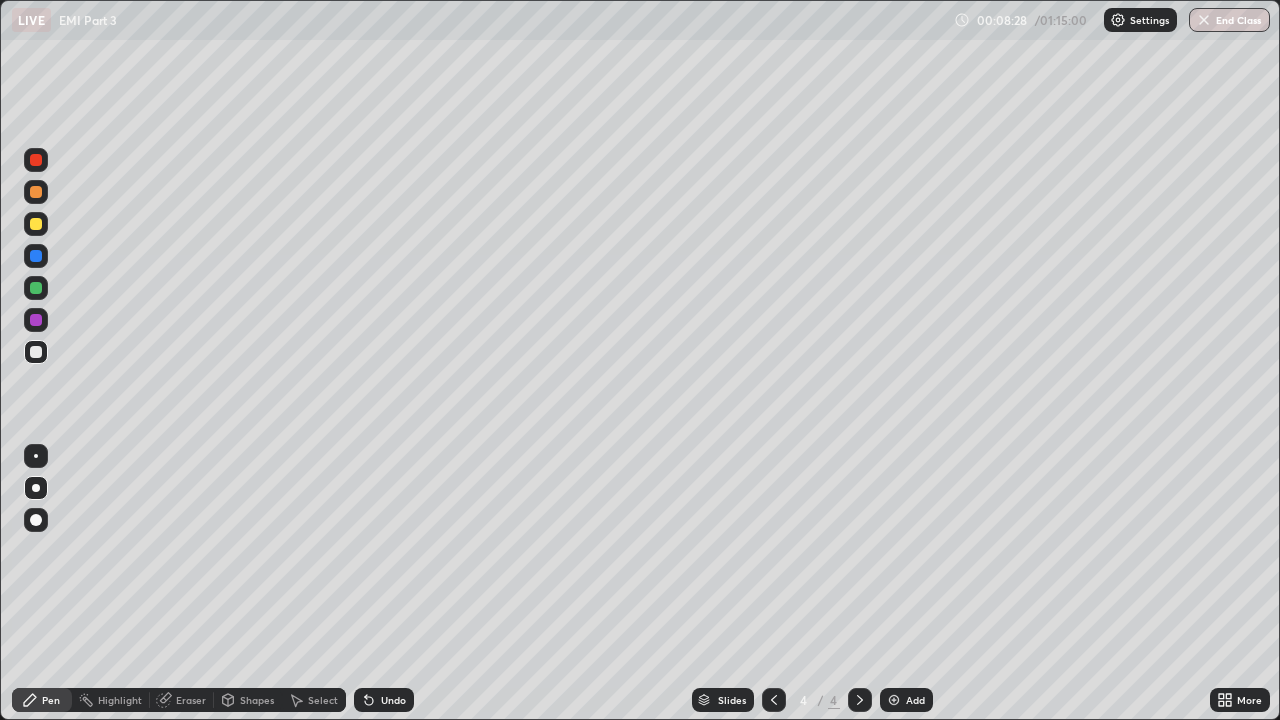 click at bounding box center [36, 192] 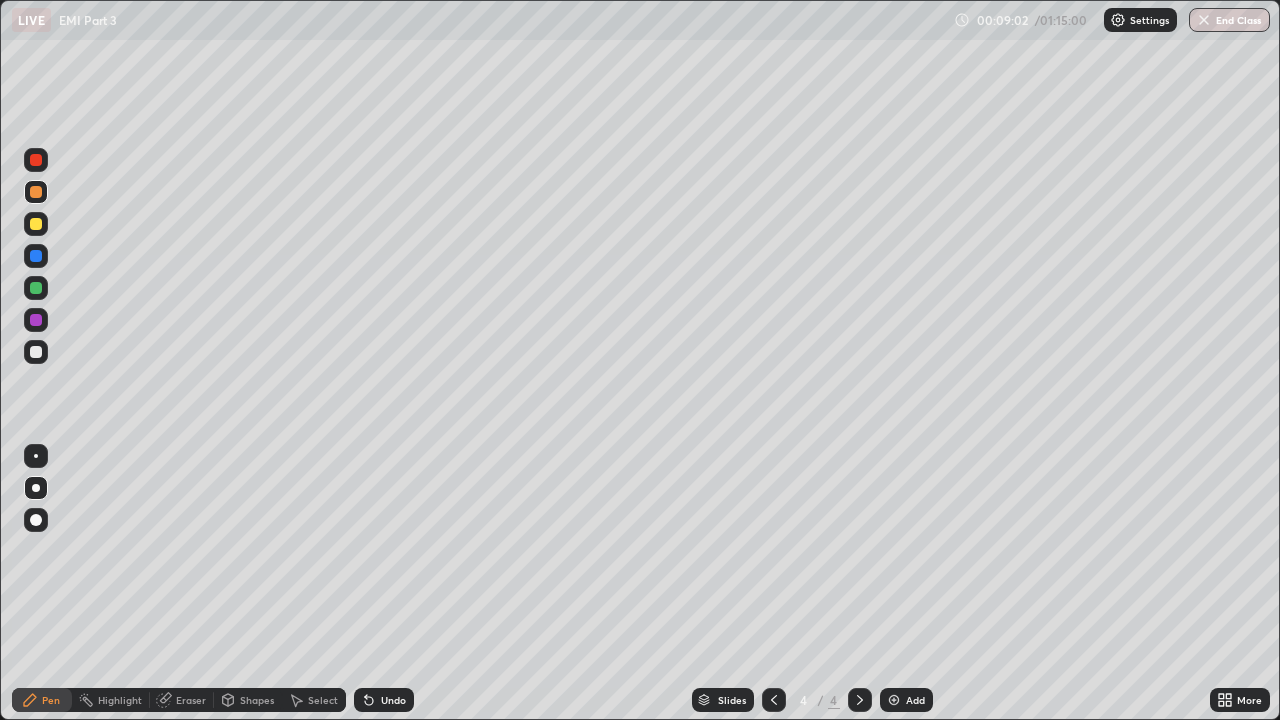 click at bounding box center [36, 224] 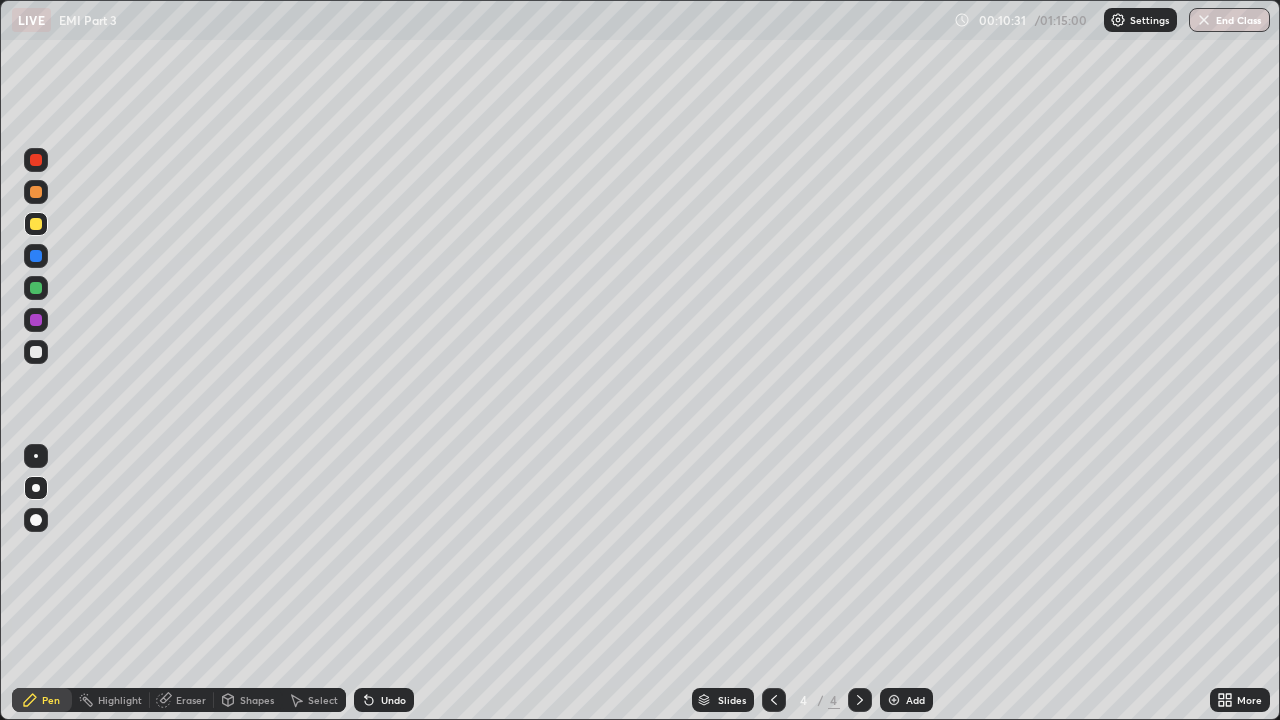 click at bounding box center (36, 224) 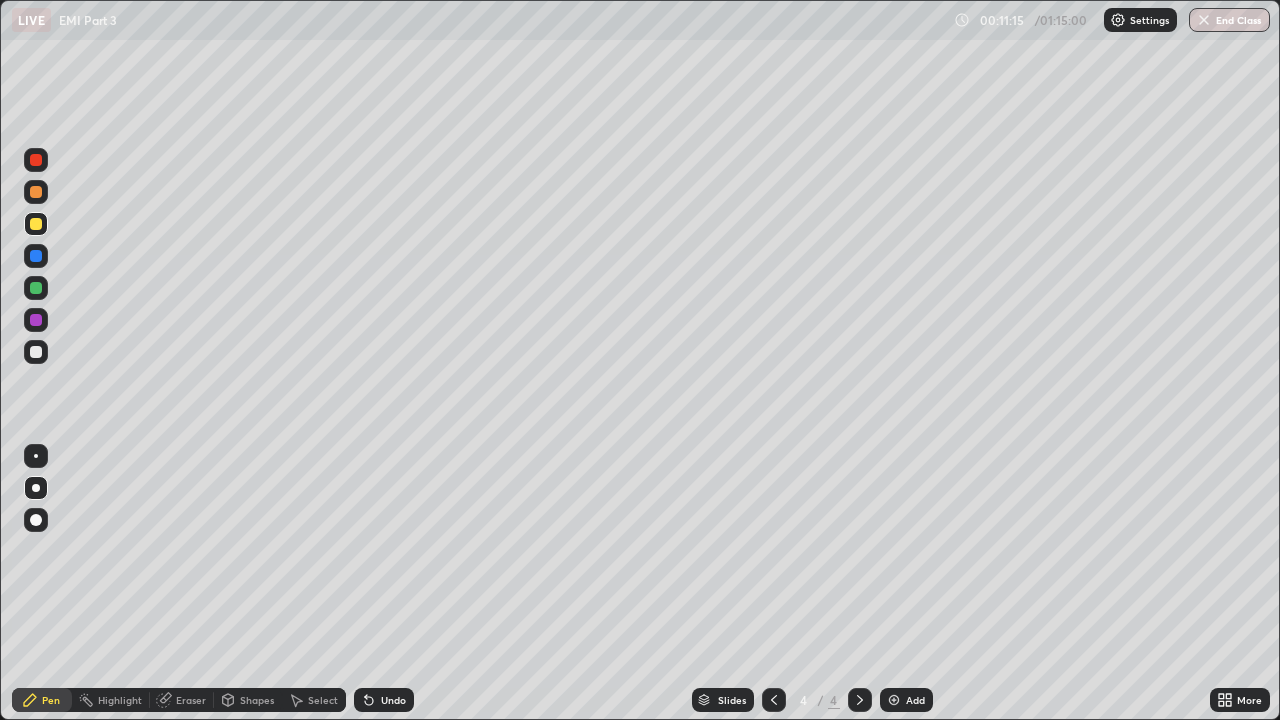 click at bounding box center [36, 288] 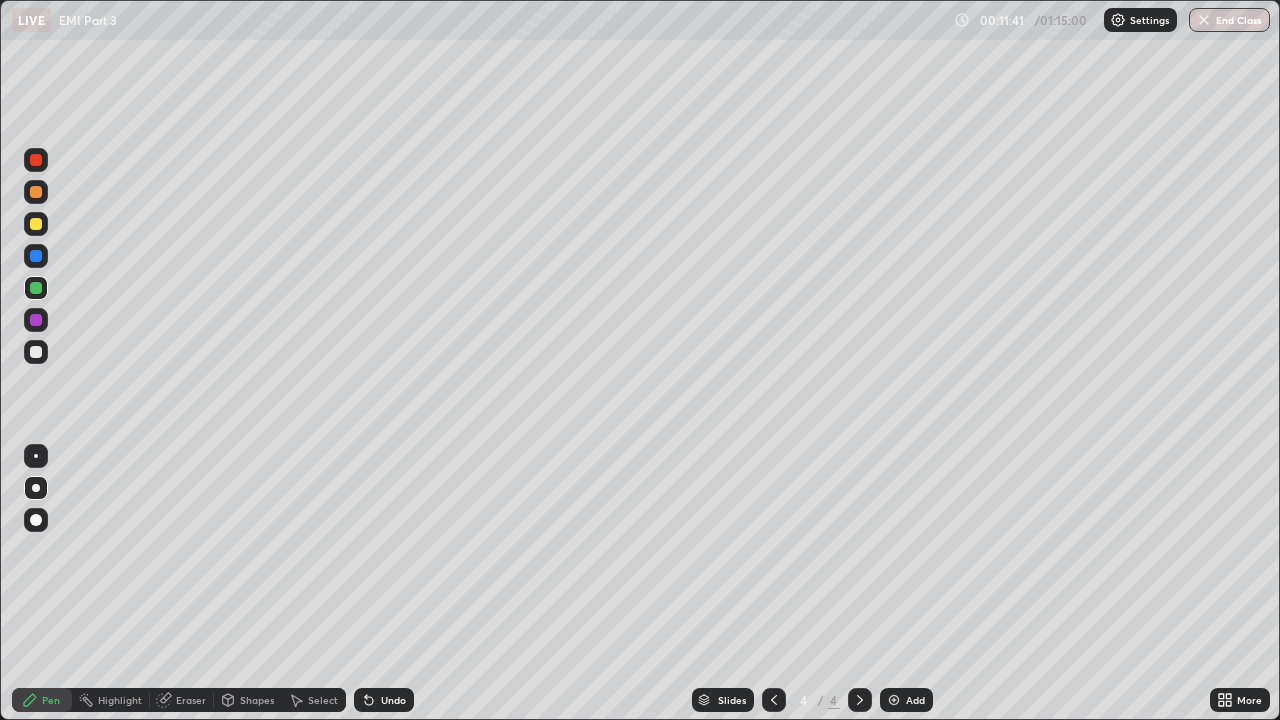 click at bounding box center [36, 352] 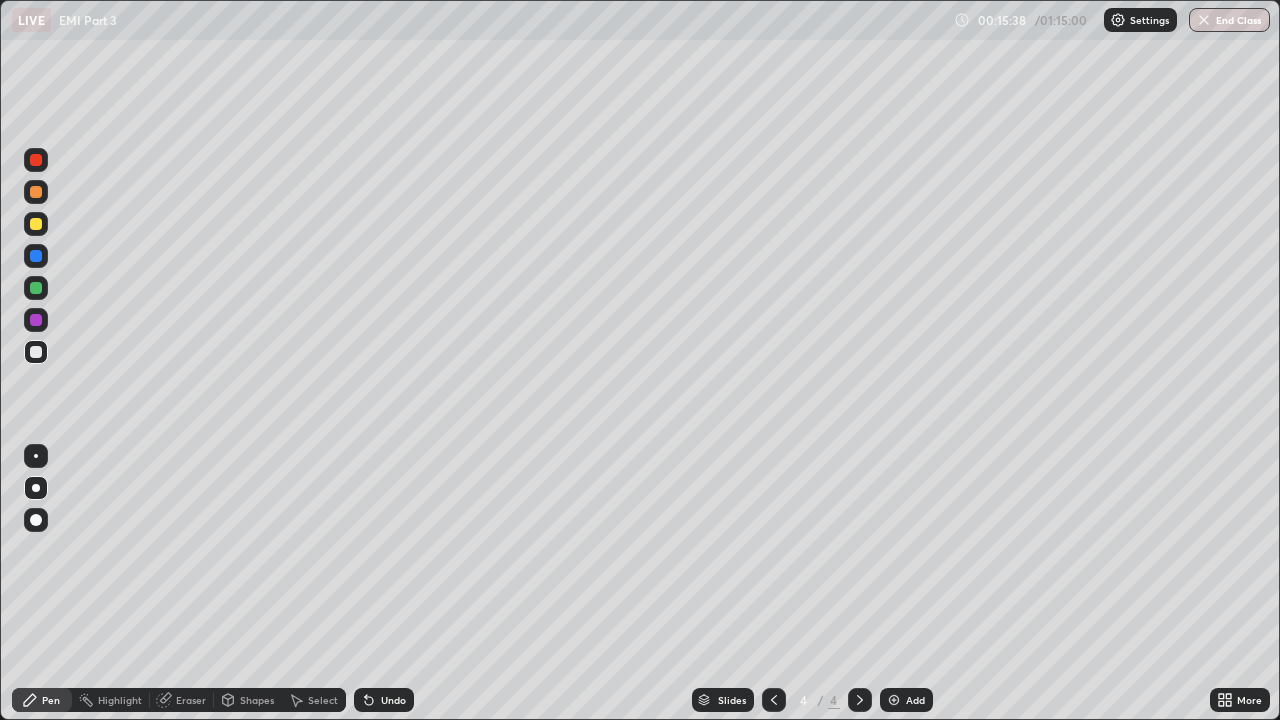 click at bounding box center (36, 224) 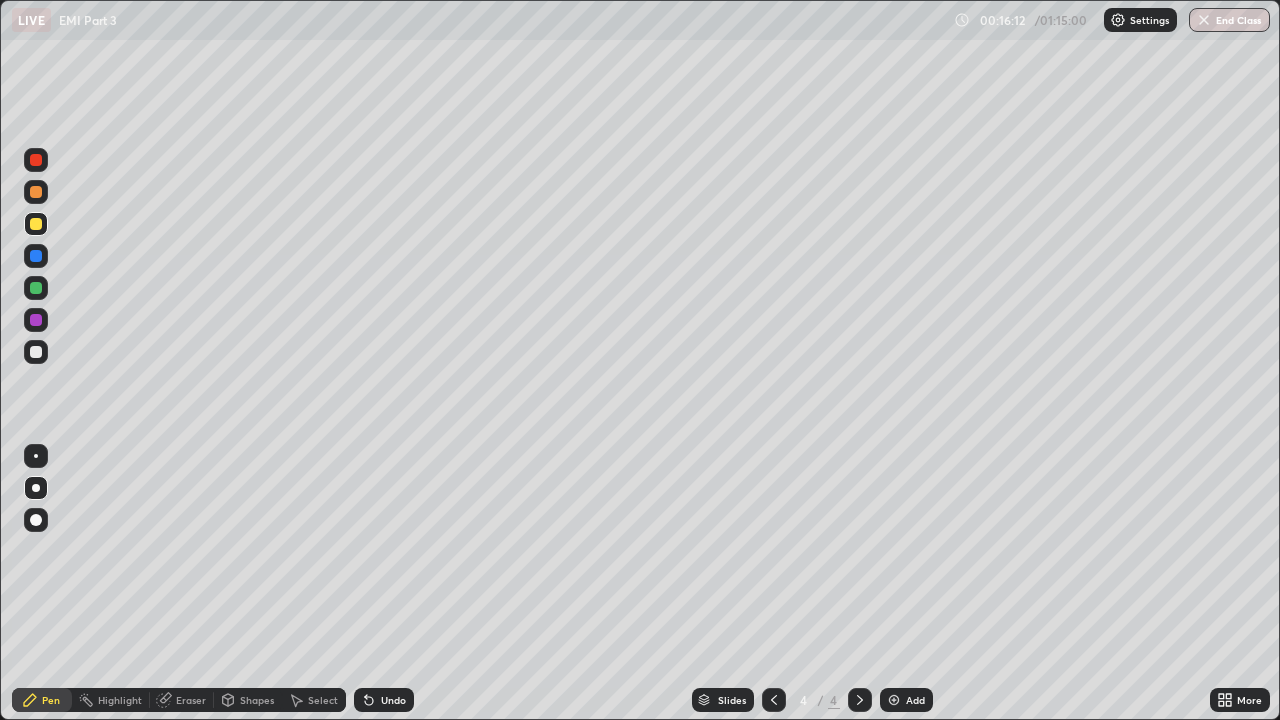 click on "Eraser" at bounding box center [182, 700] 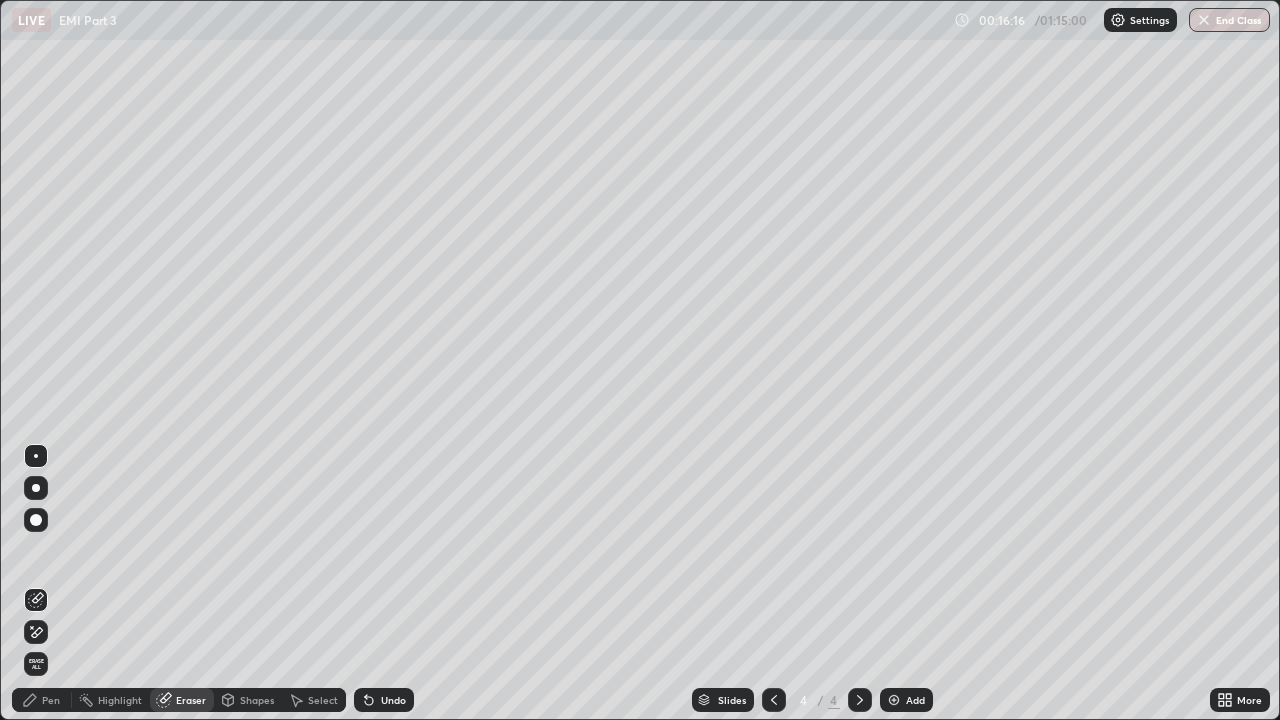 click on "Pen" at bounding box center [42, 700] 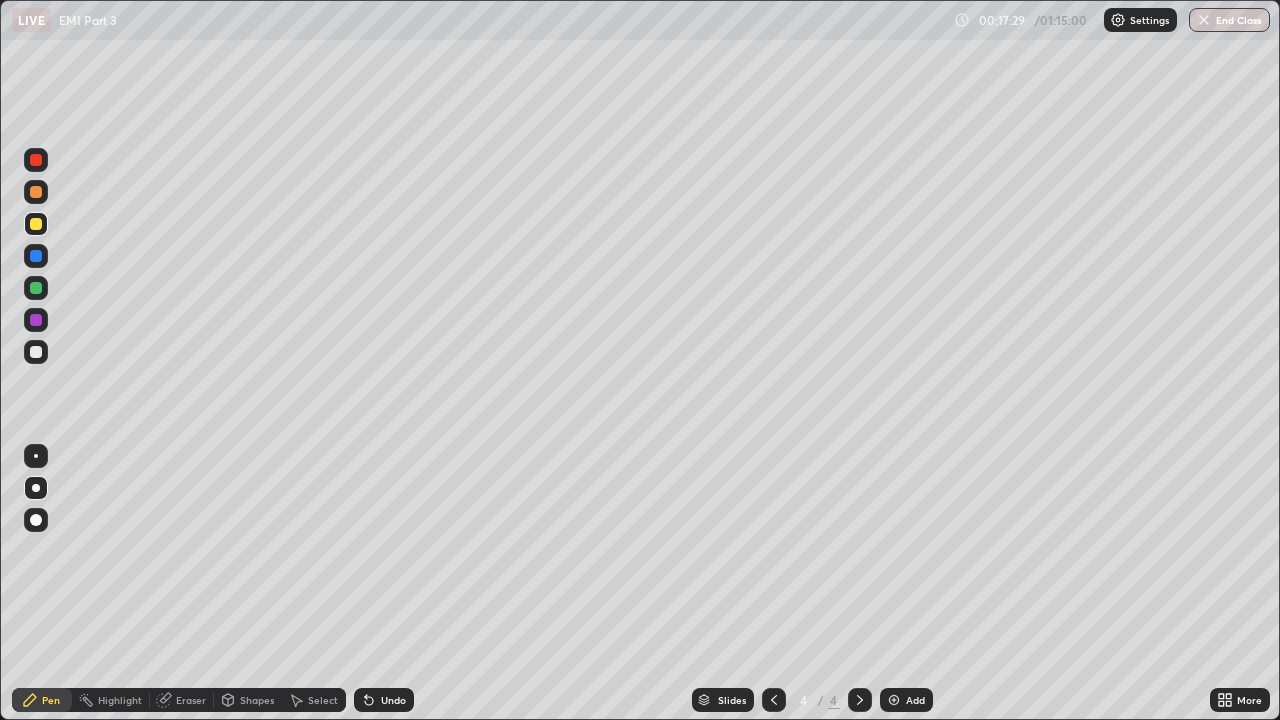 click on "Add" at bounding box center (915, 700) 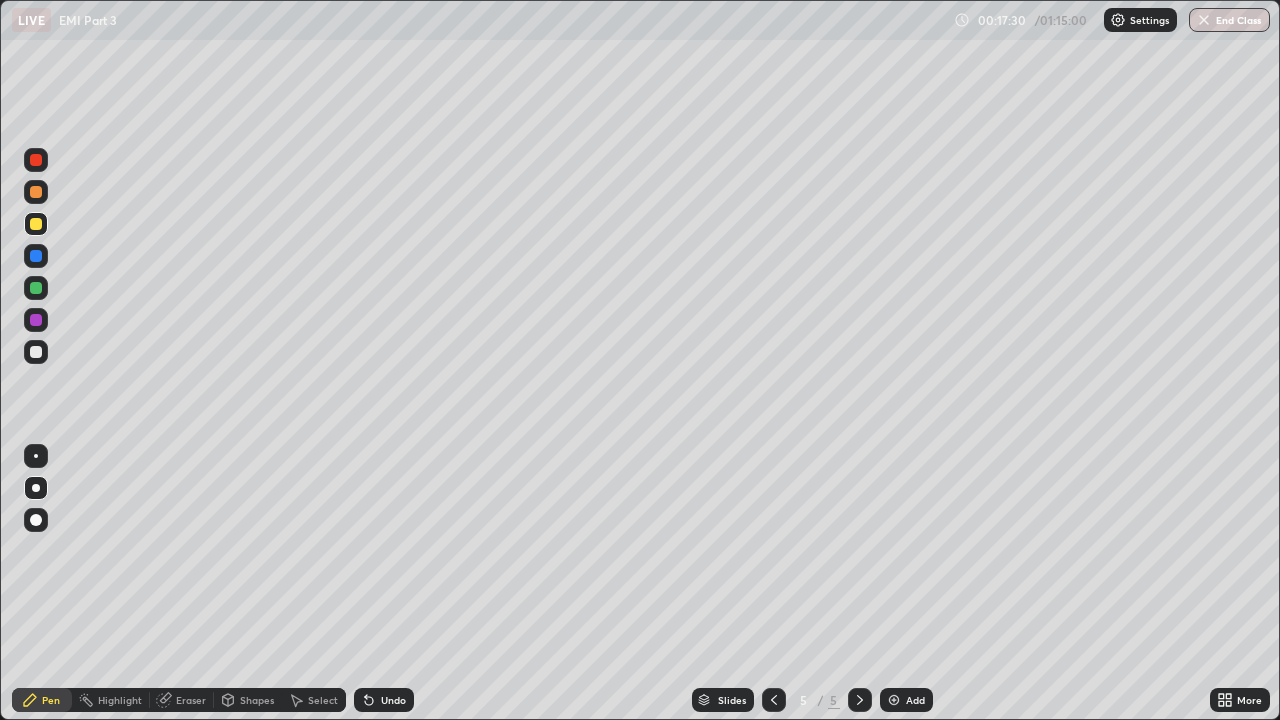click at bounding box center [36, 488] 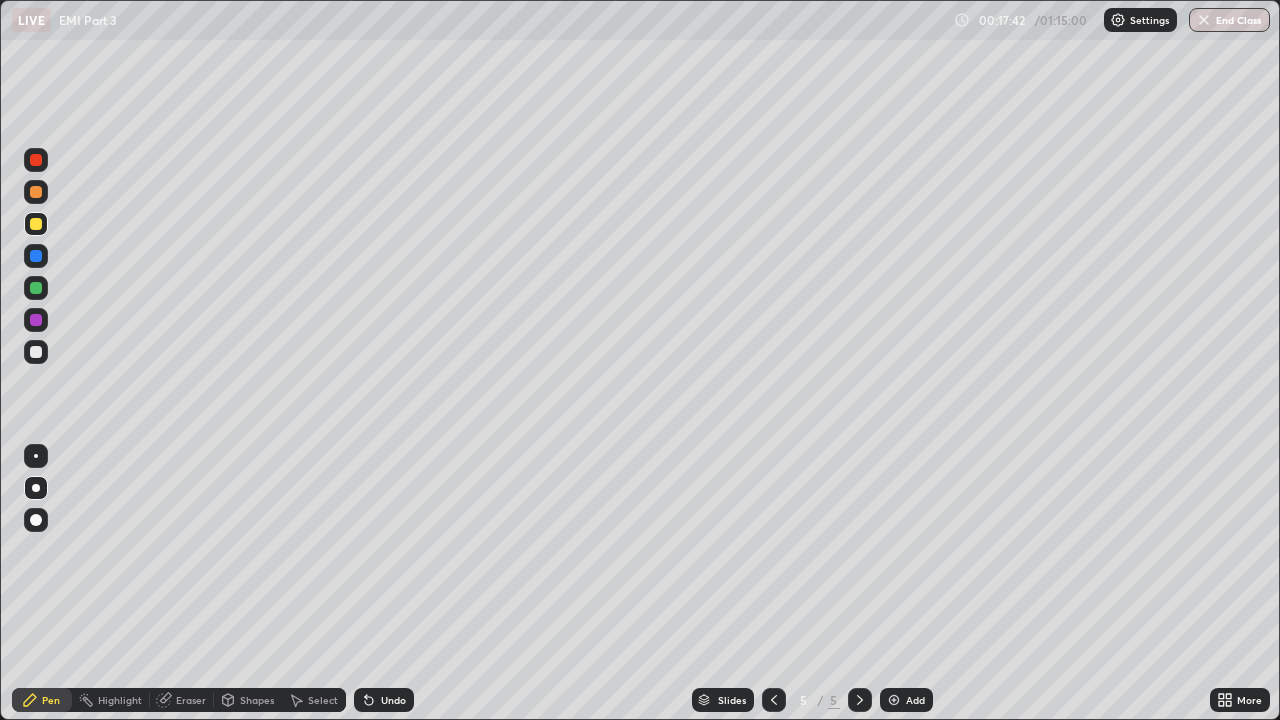 click at bounding box center (36, 352) 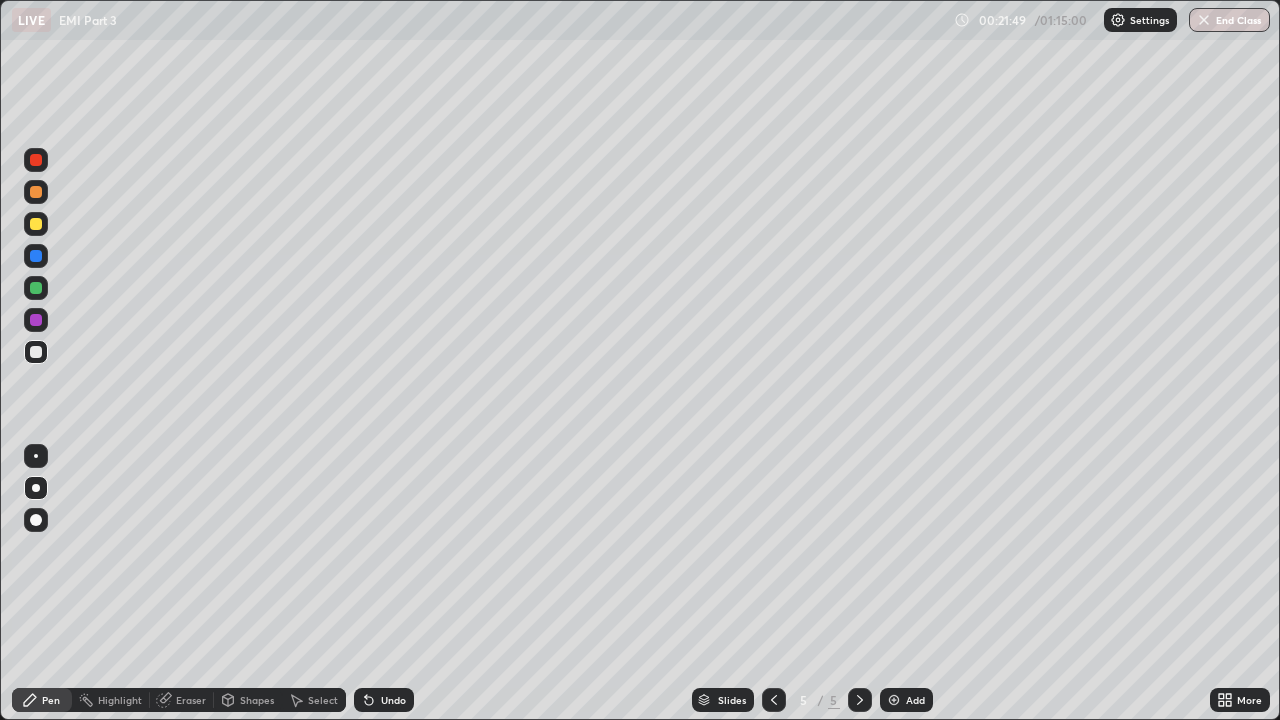 click at bounding box center [36, 192] 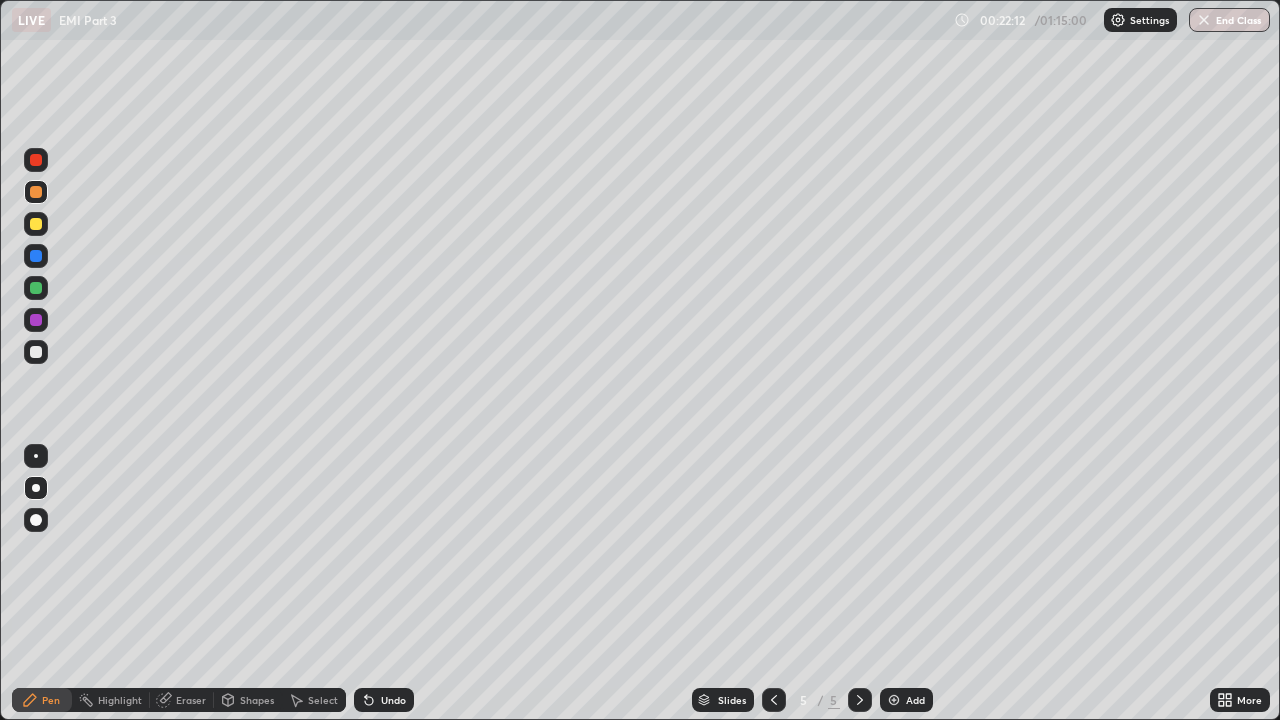 click at bounding box center (36, 224) 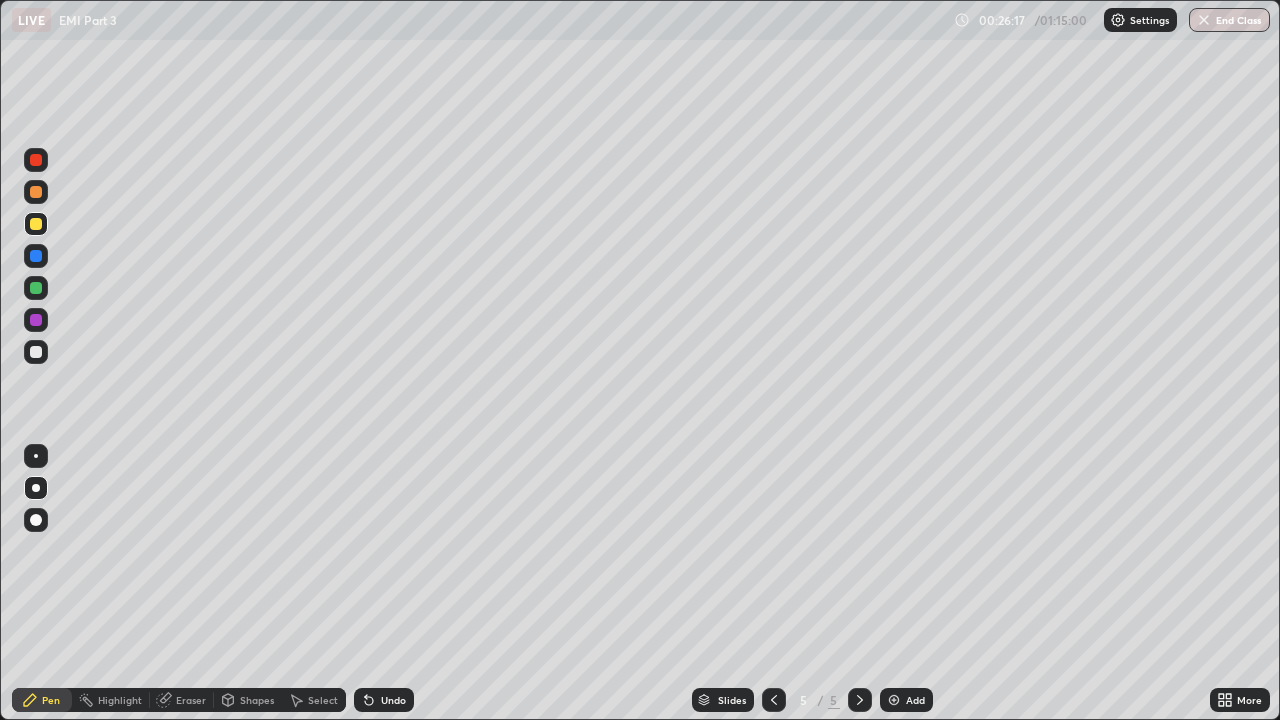 click on "Add" at bounding box center (915, 700) 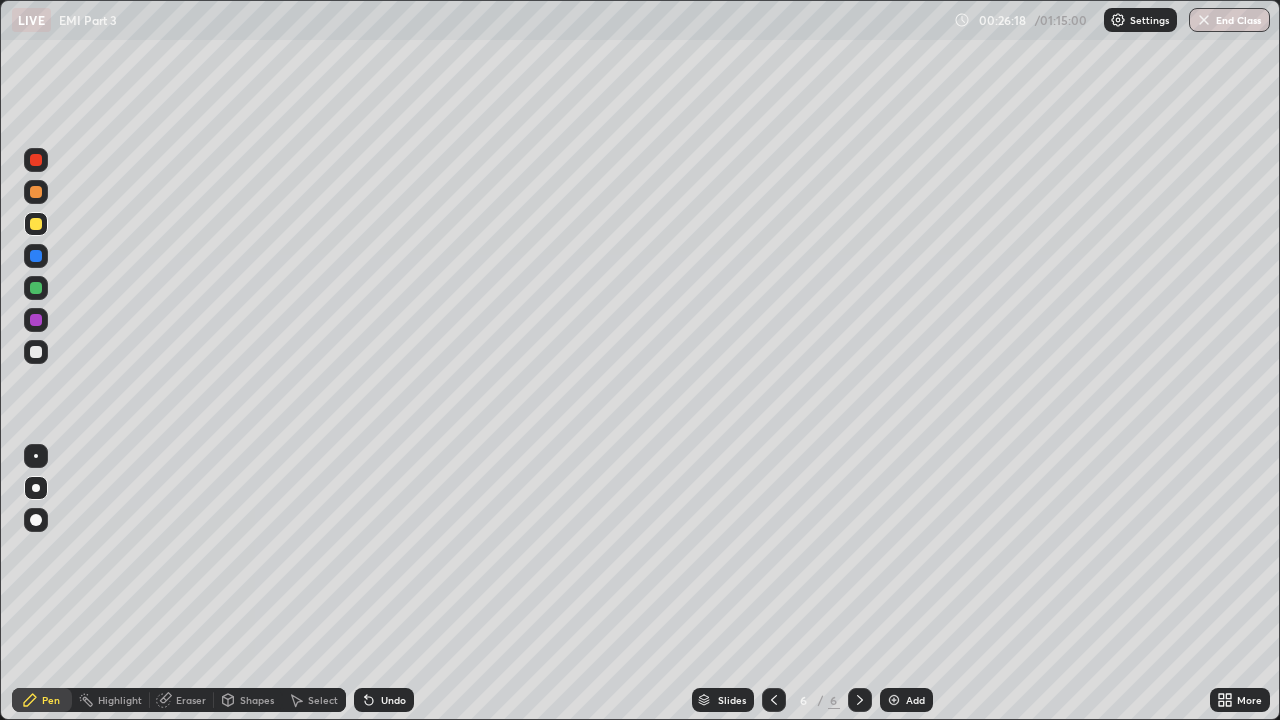 click at bounding box center [36, 352] 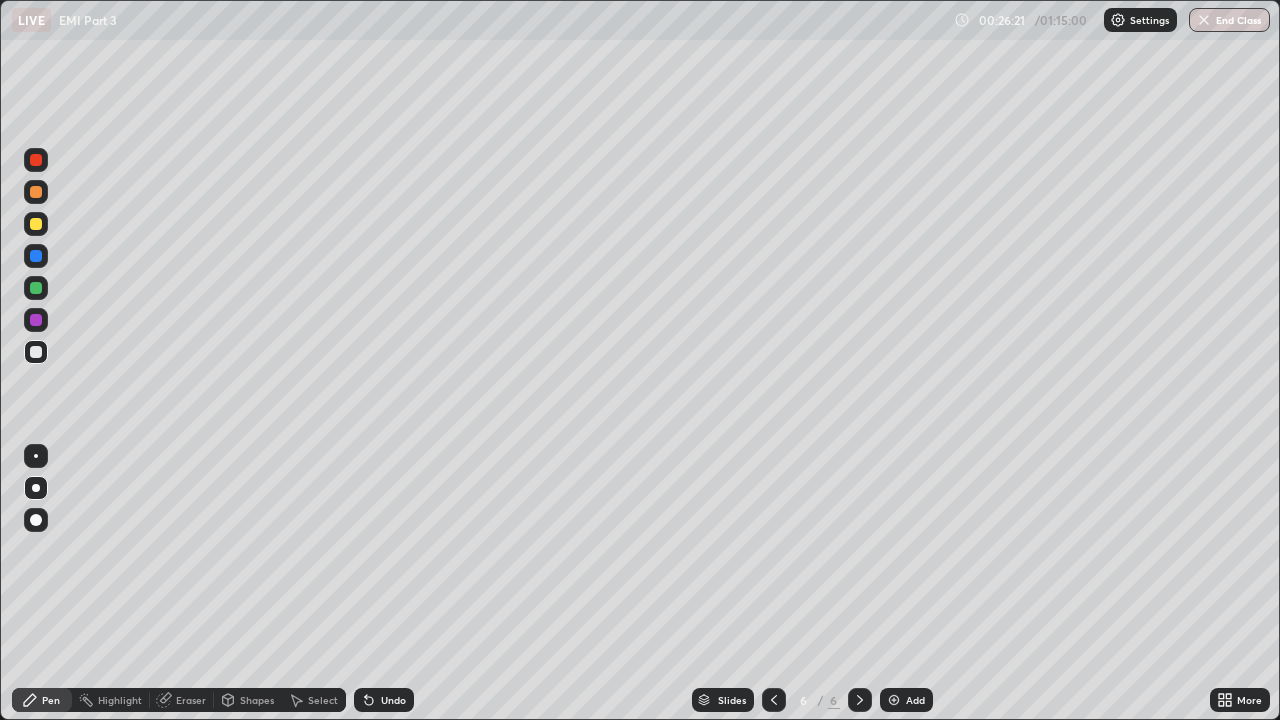 click 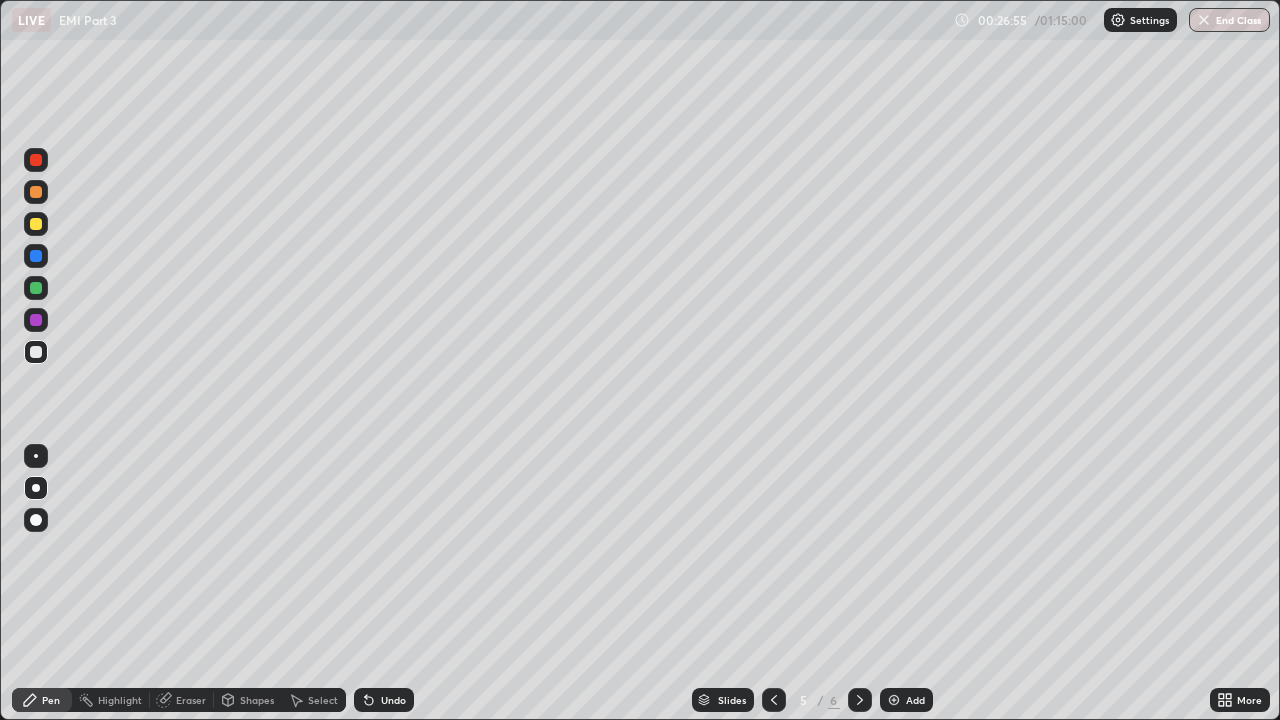 click 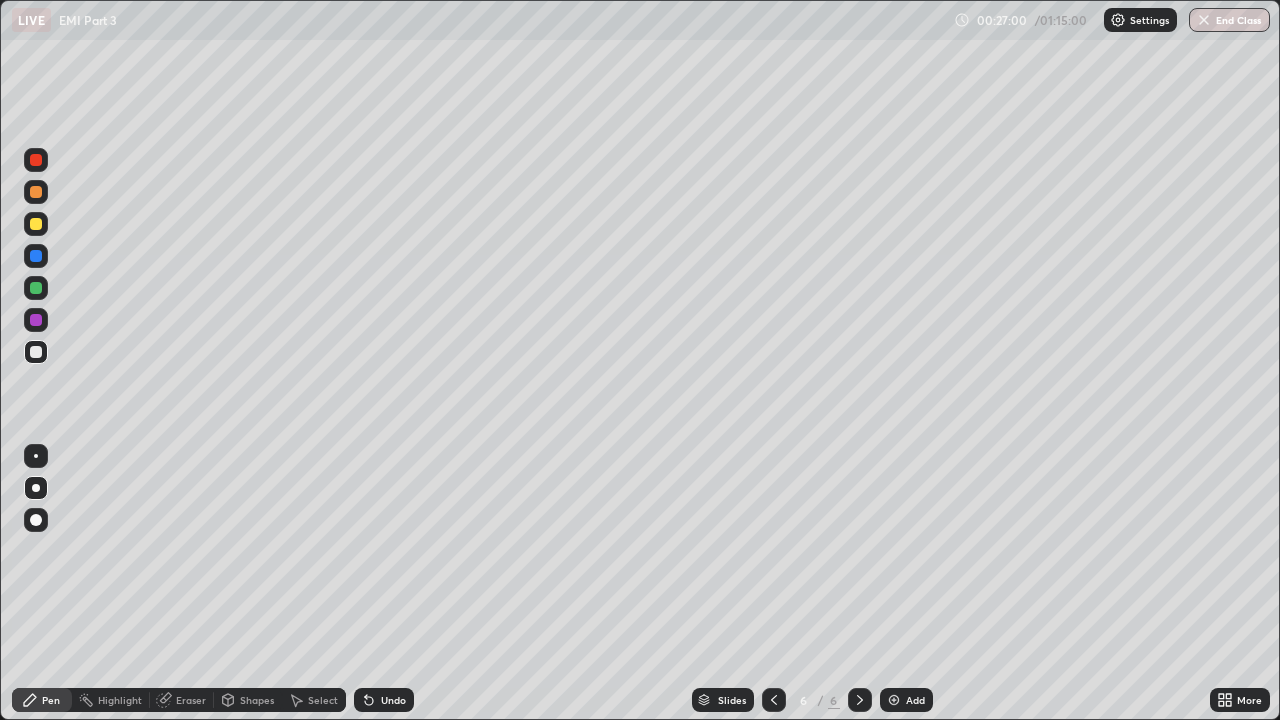 click at bounding box center (36, 352) 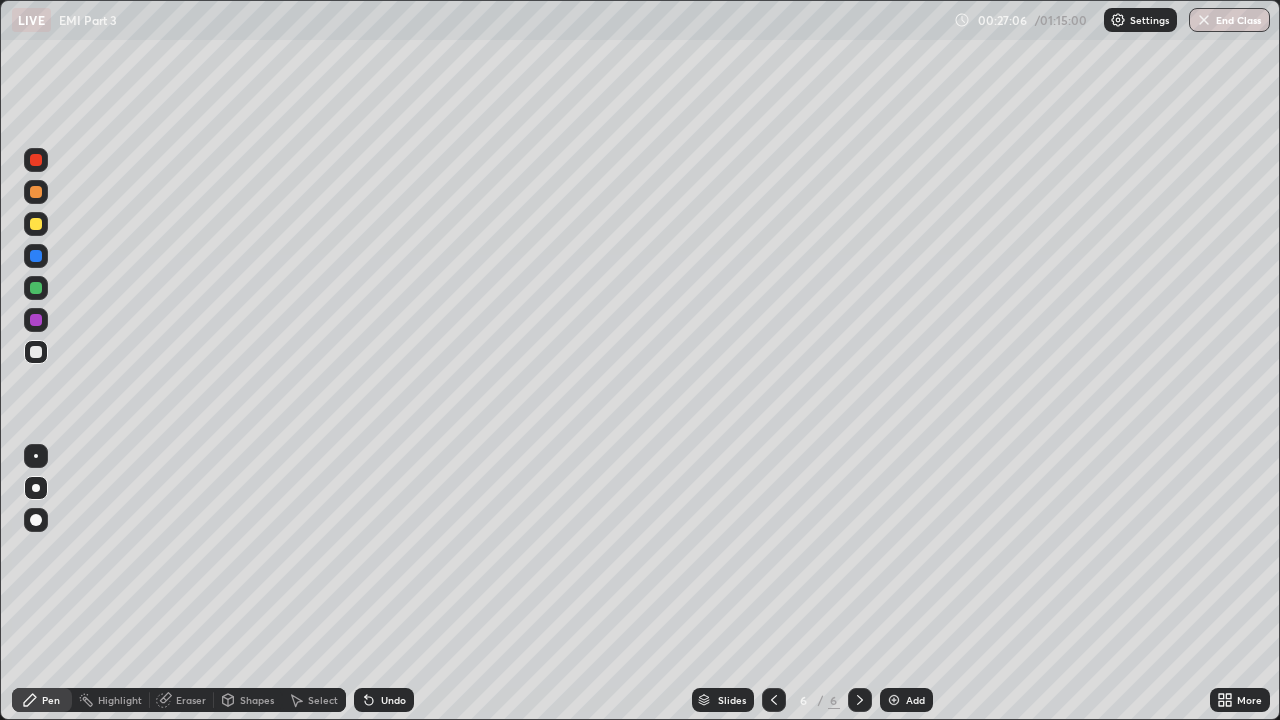 click at bounding box center [36, 352] 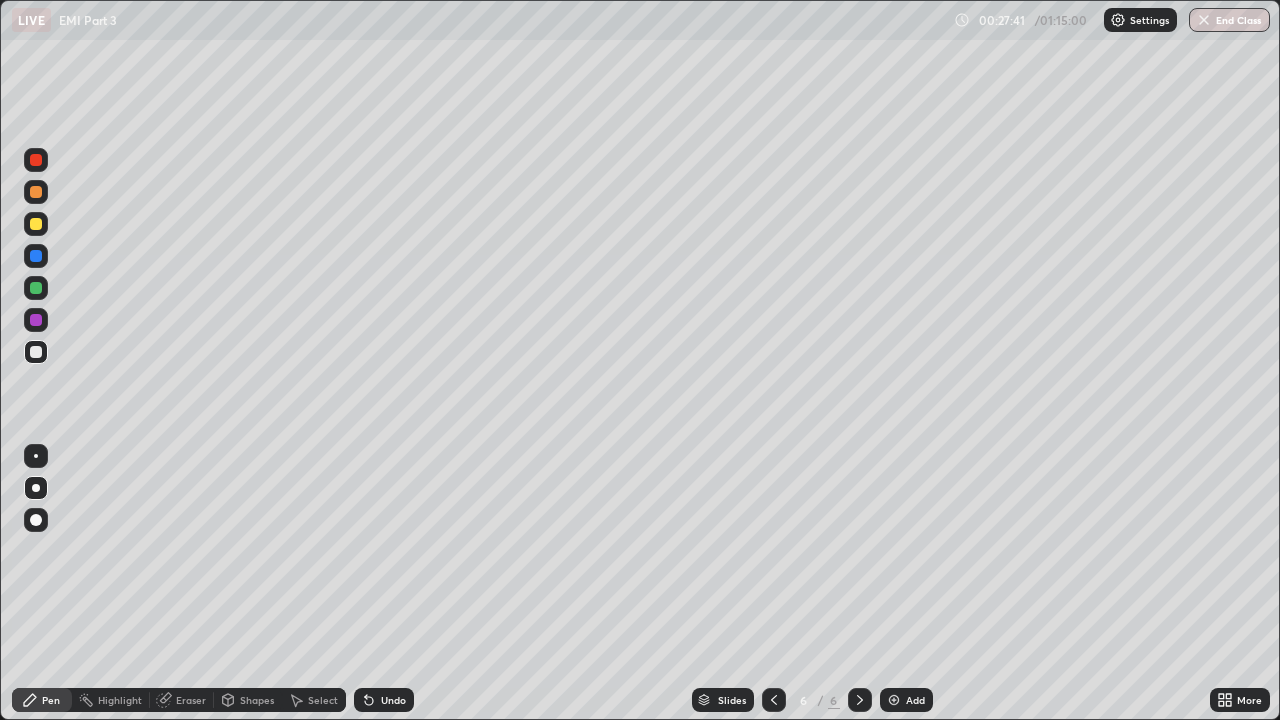 click at bounding box center [36, 224] 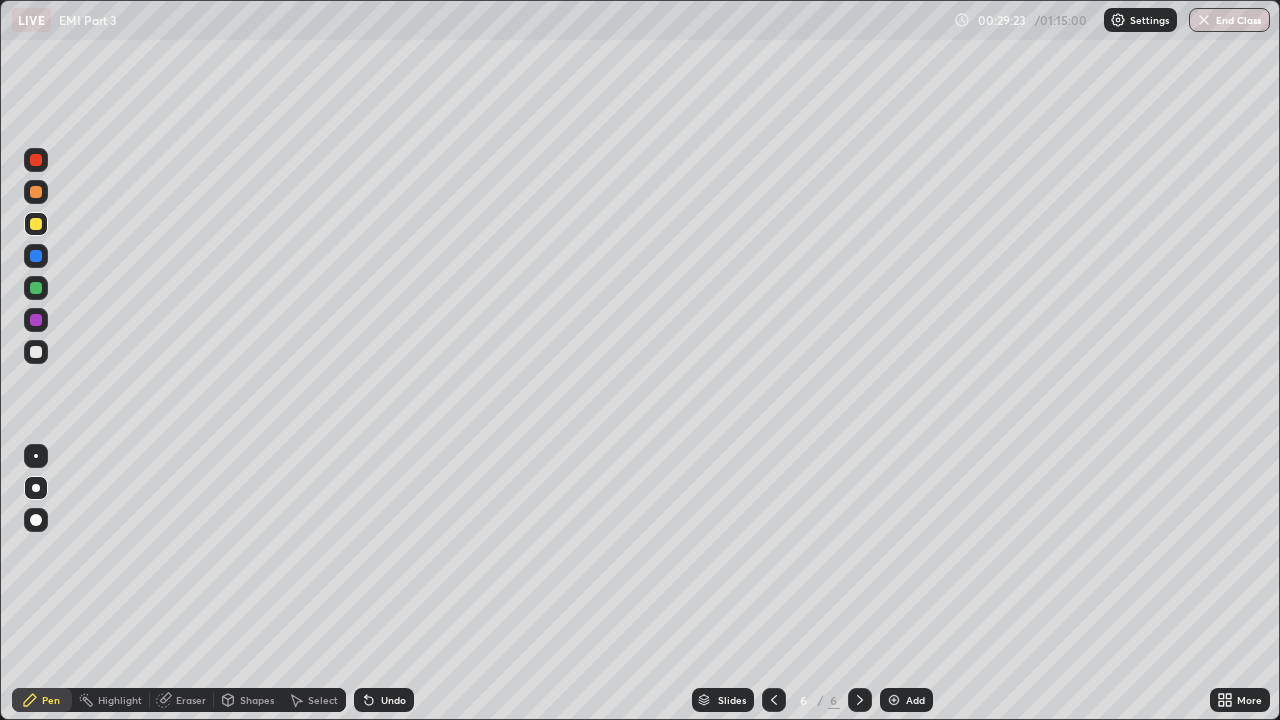 click at bounding box center (36, 224) 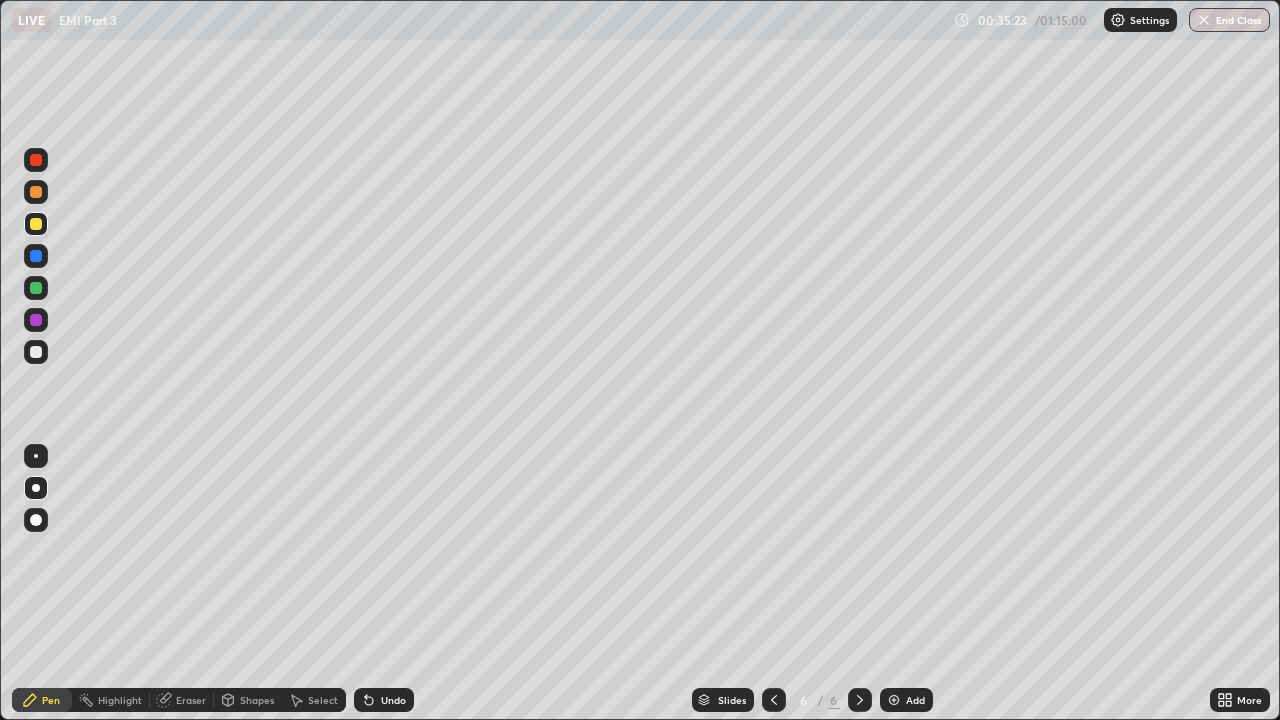 click at bounding box center (36, 192) 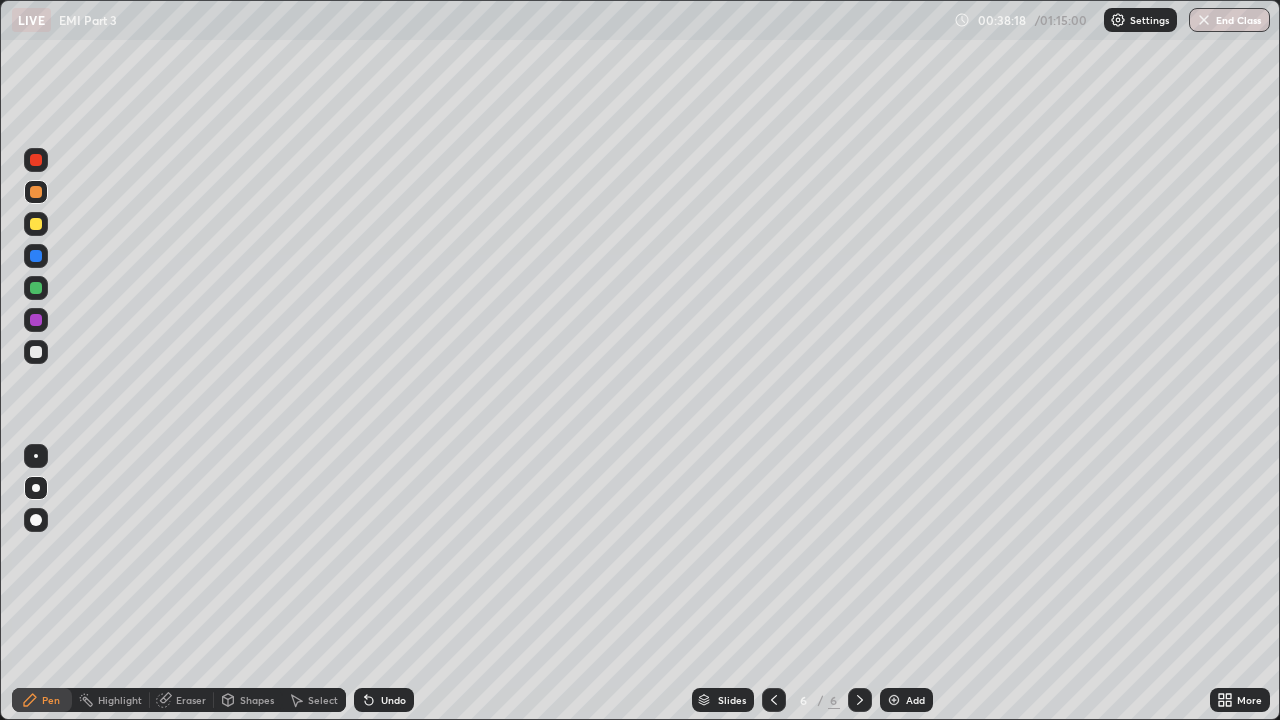 click at bounding box center [894, 700] 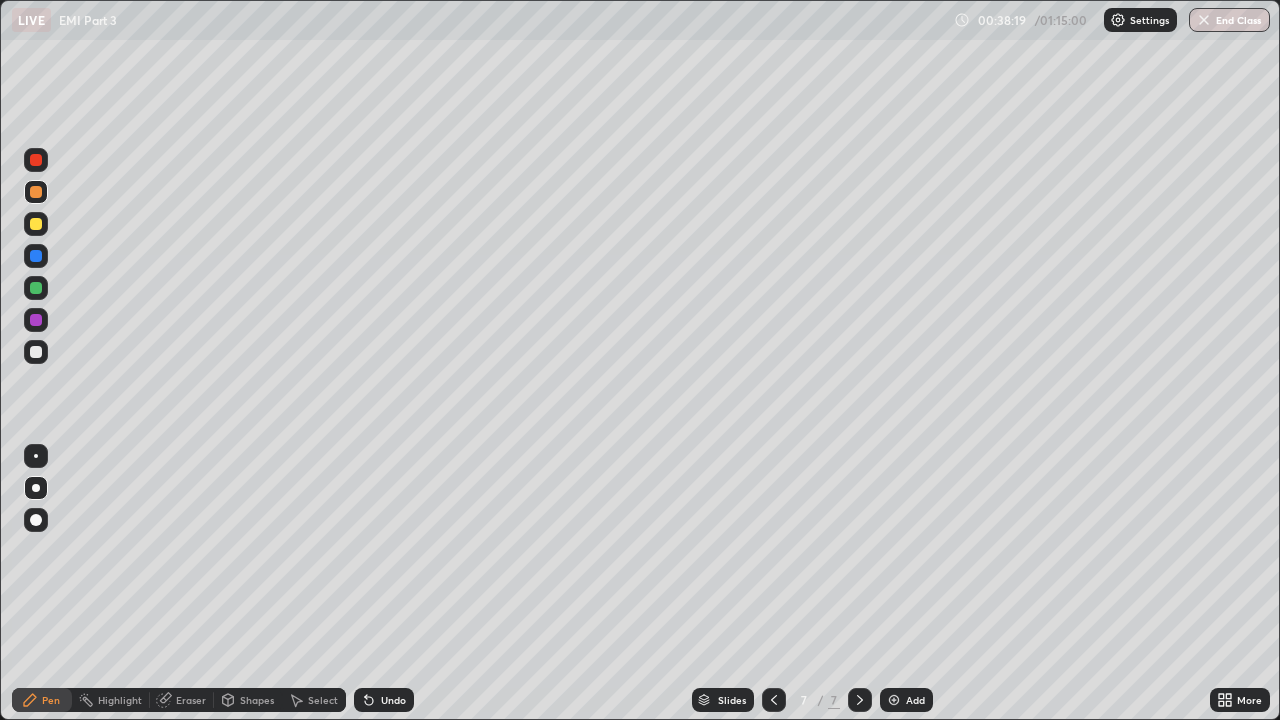 click at bounding box center [36, 352] 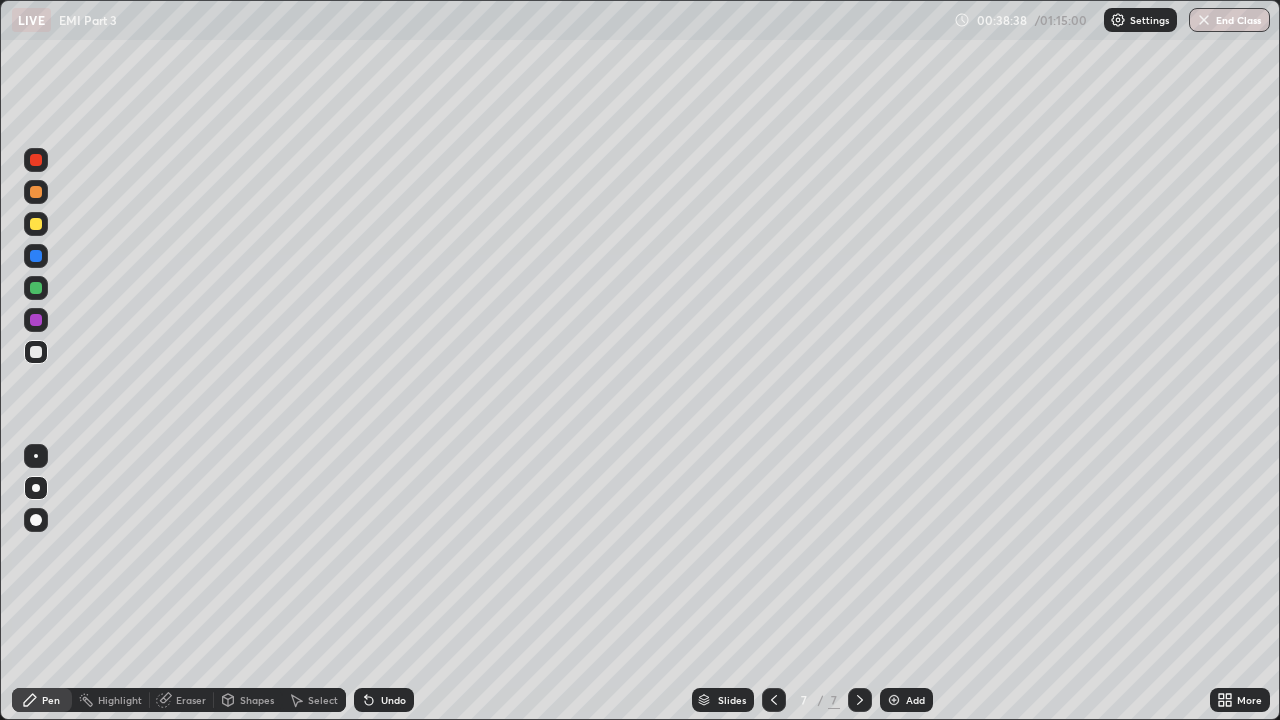 click at bounding box center (36, 224) 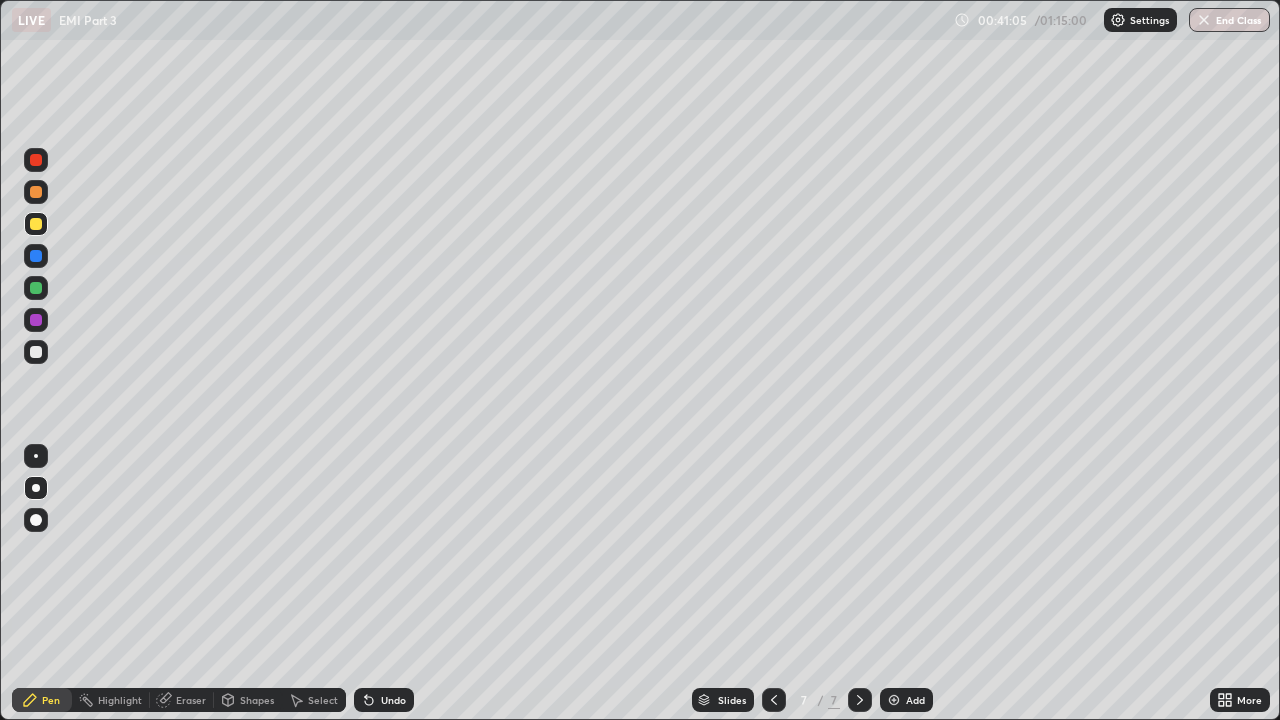click at bounding box center (36, 192) 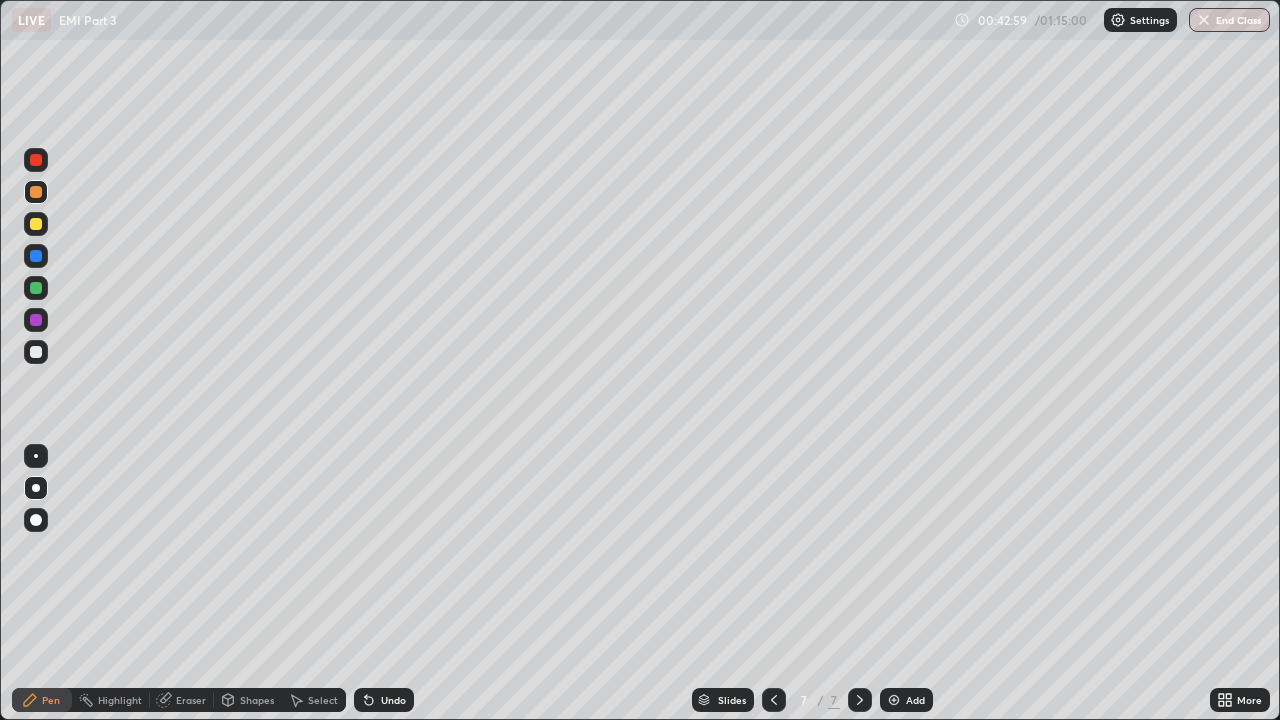 click at bounding box center (894, 700) 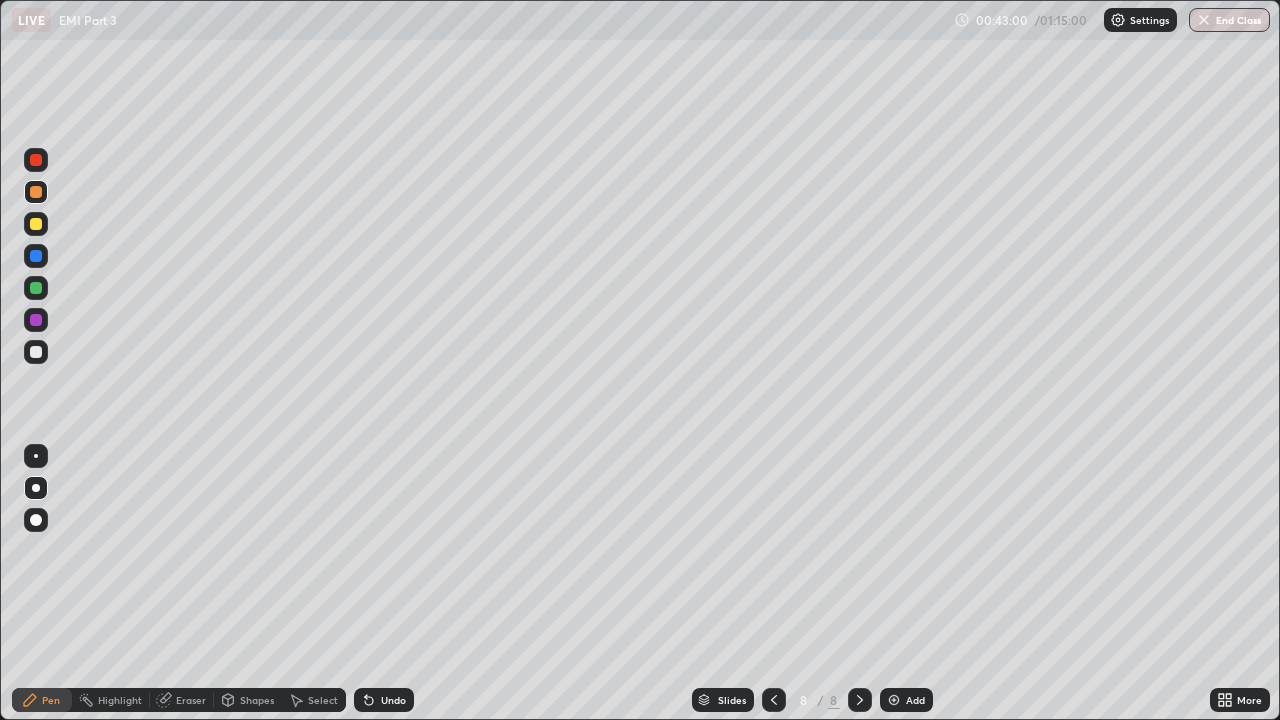 click at bounding box center (36, 352) 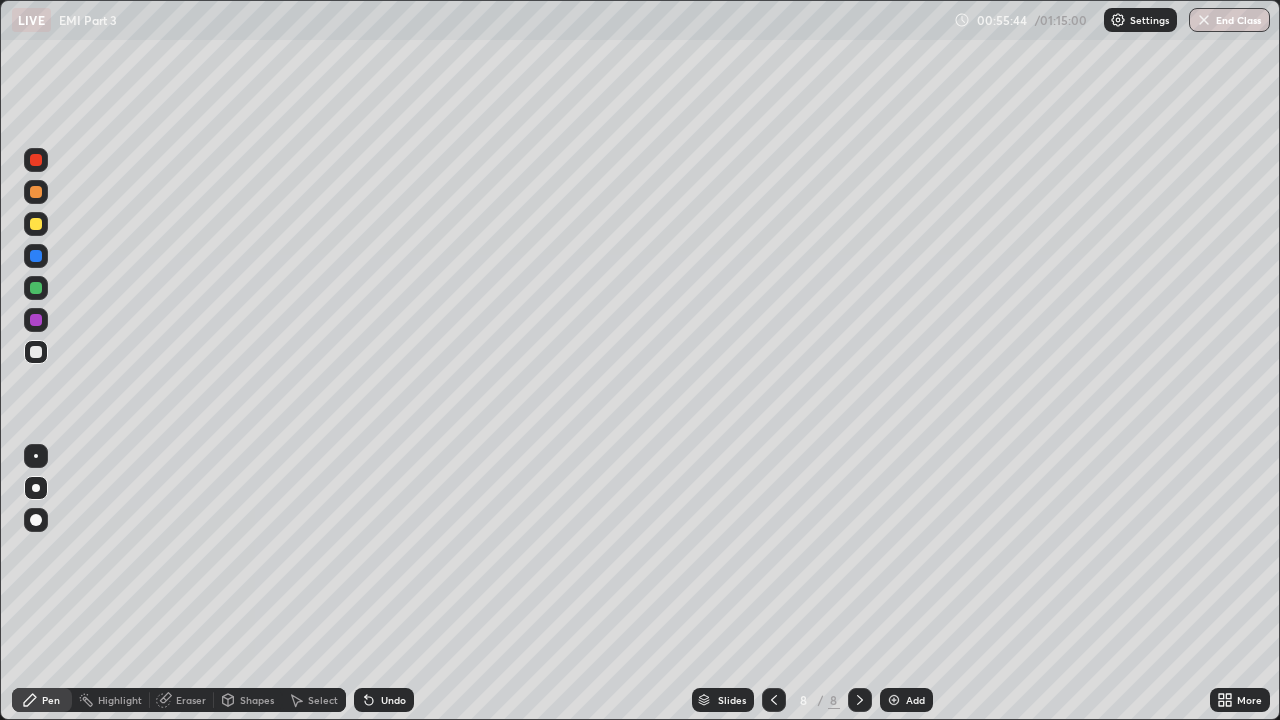 click on "Add" at bounding box center (906, 700) 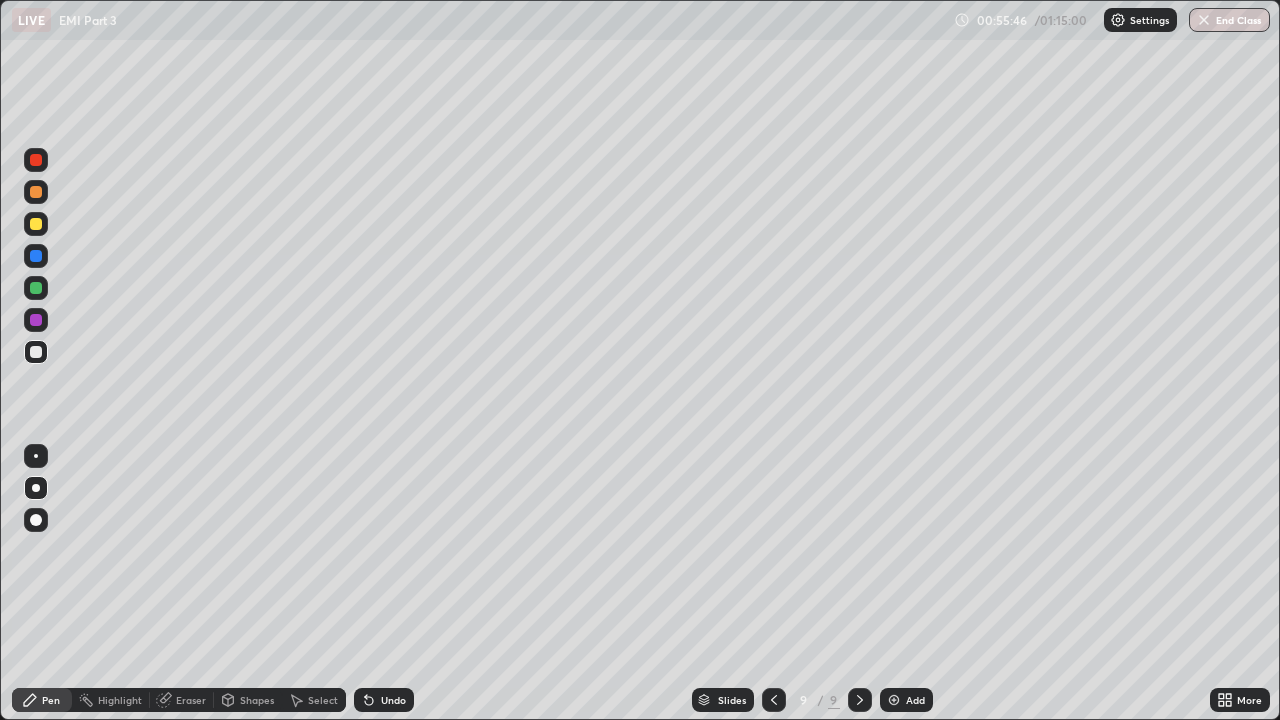 click at bounding box center (36, 352) 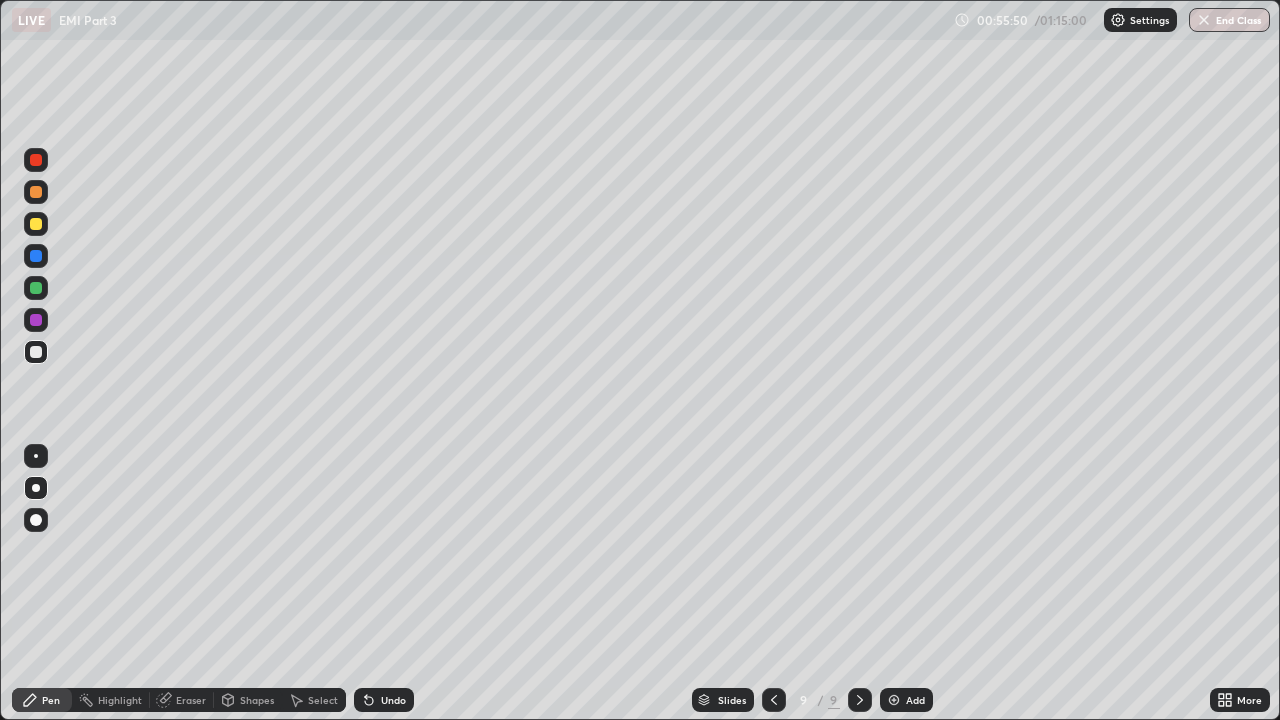 click 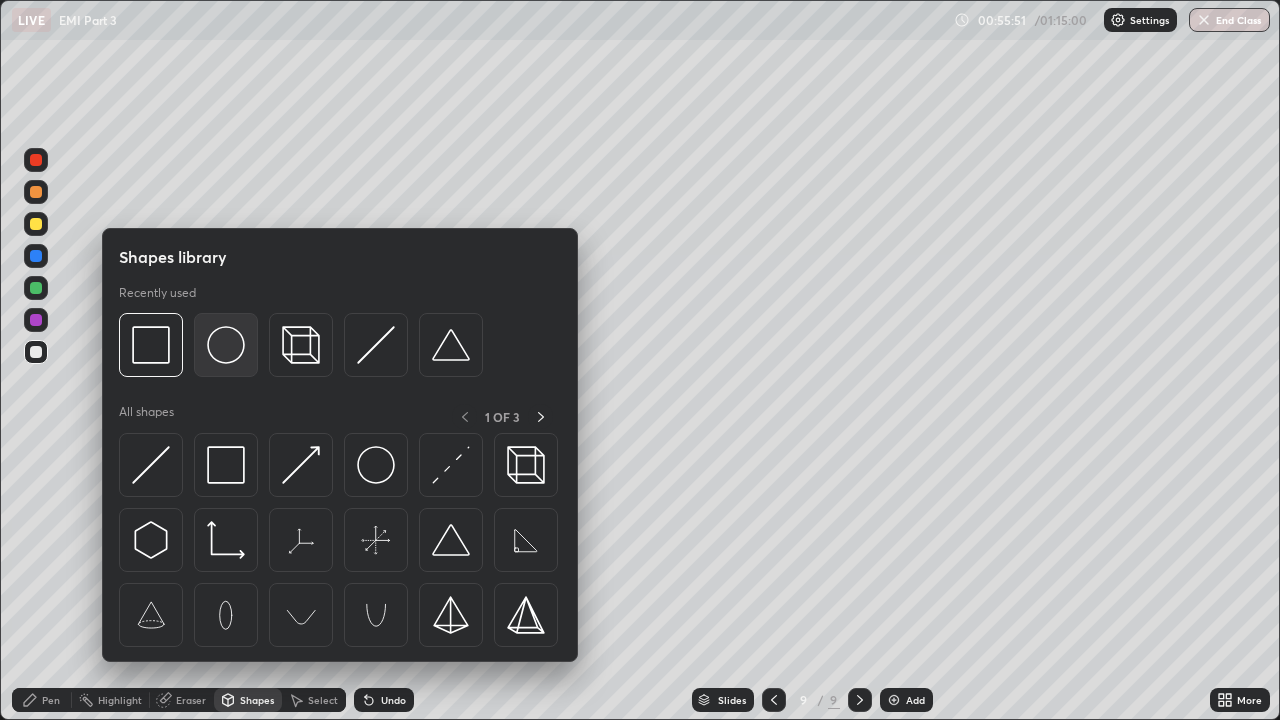 click at bounding box center (226, 345) 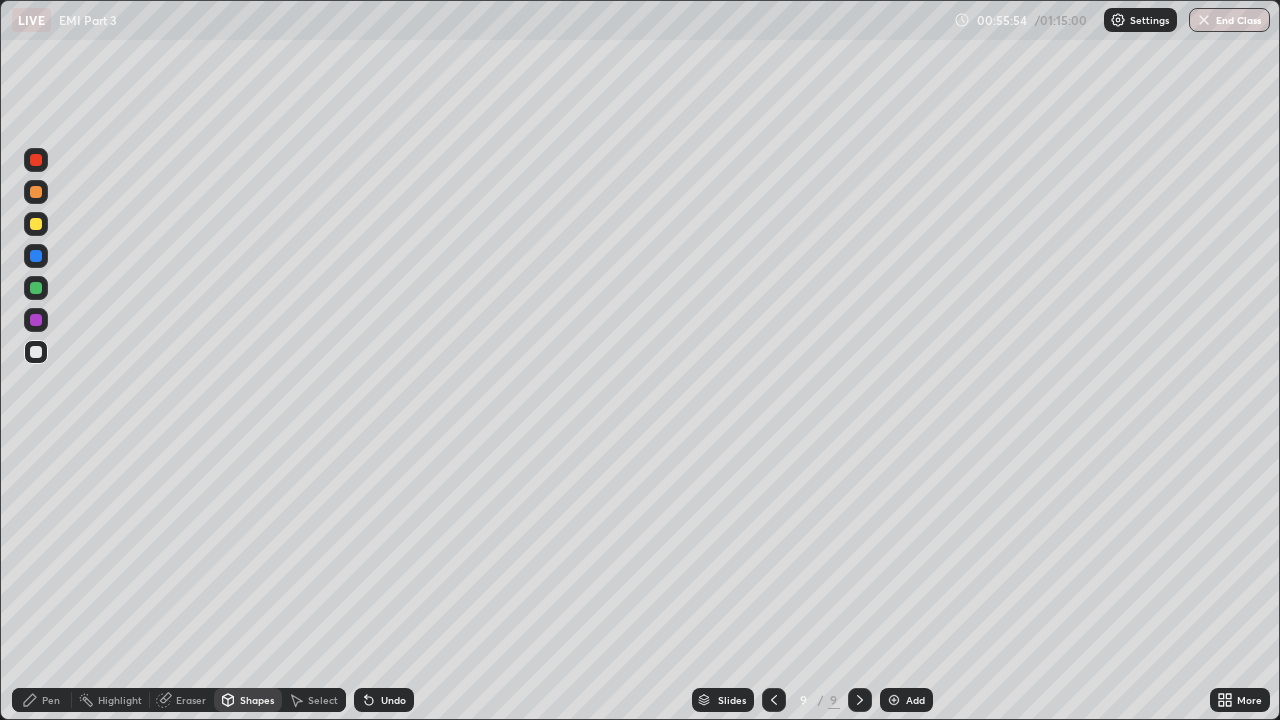 click at bounding box center (36, 224) 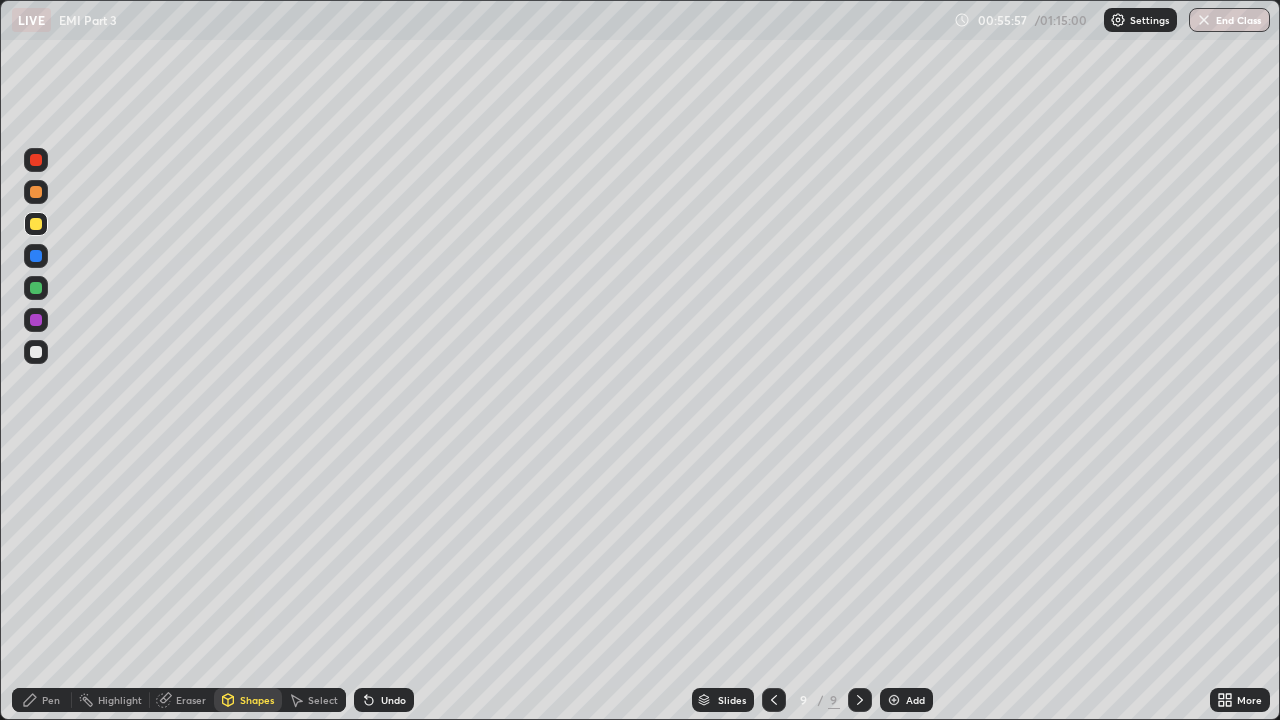 click on "Undo" at bounding box center [384, 700] 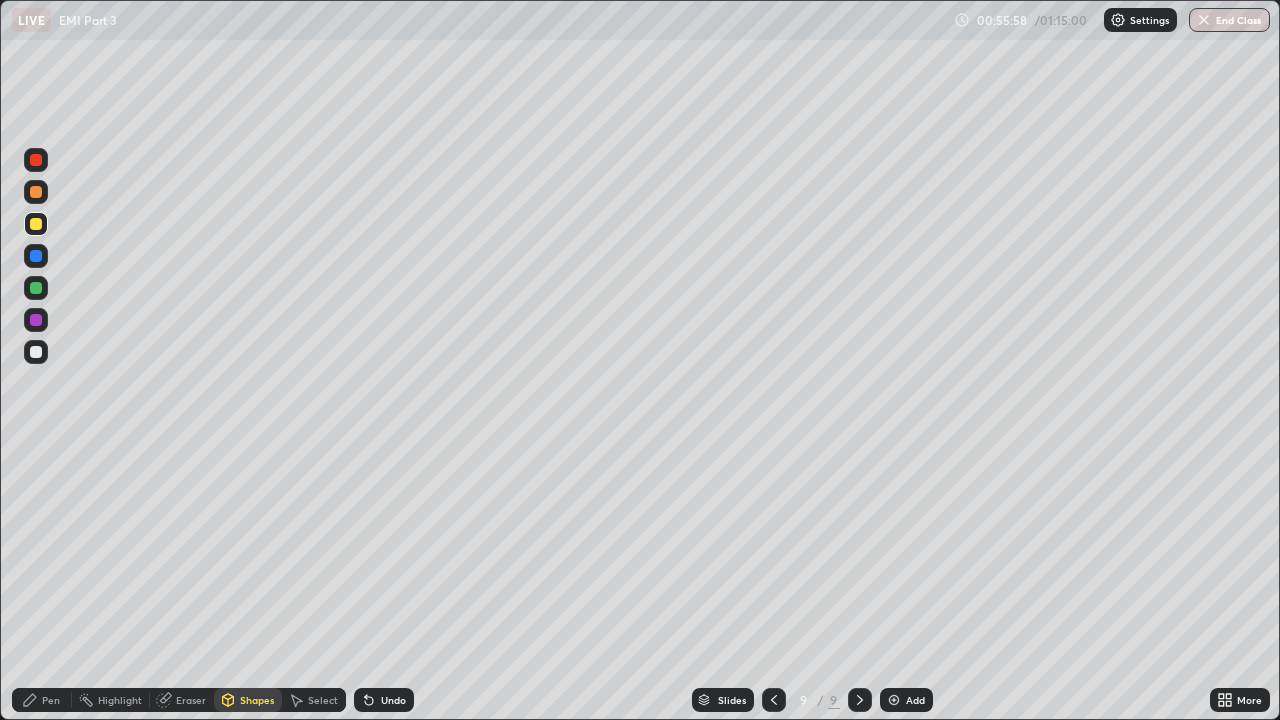 click on "Pen" at bounding box center [42, 700] 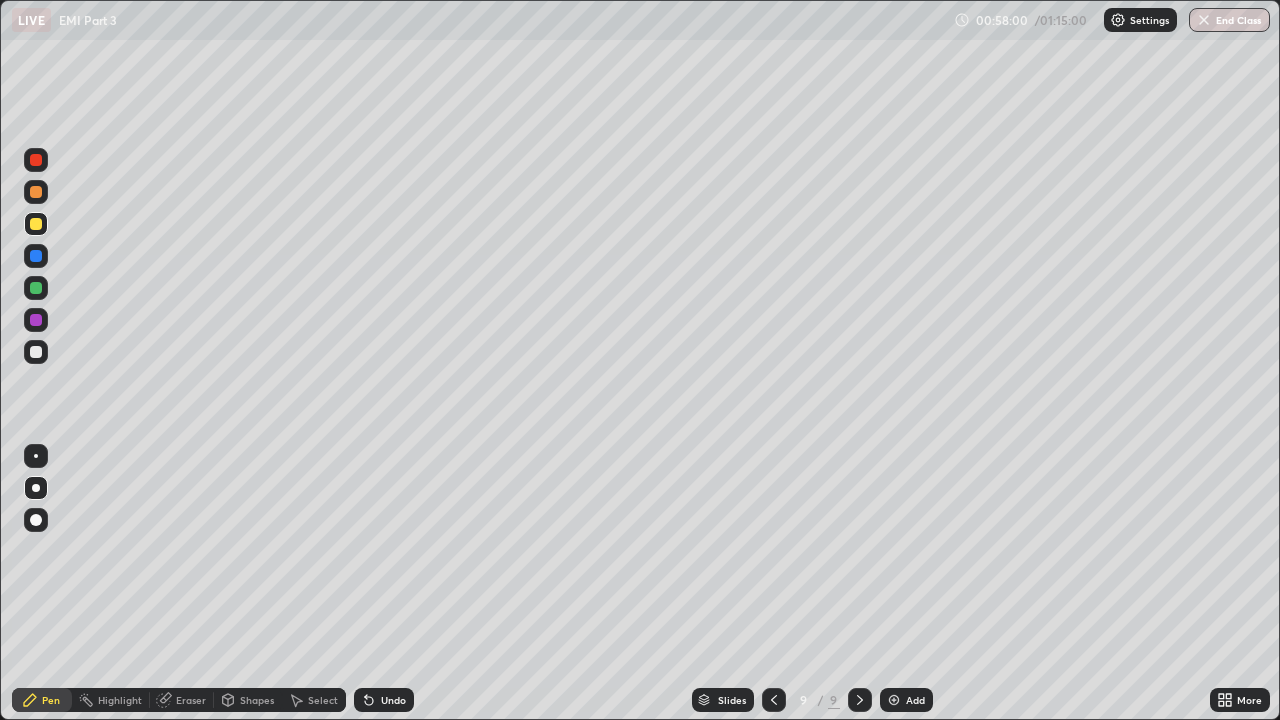 click at bounding box center (36, 352) 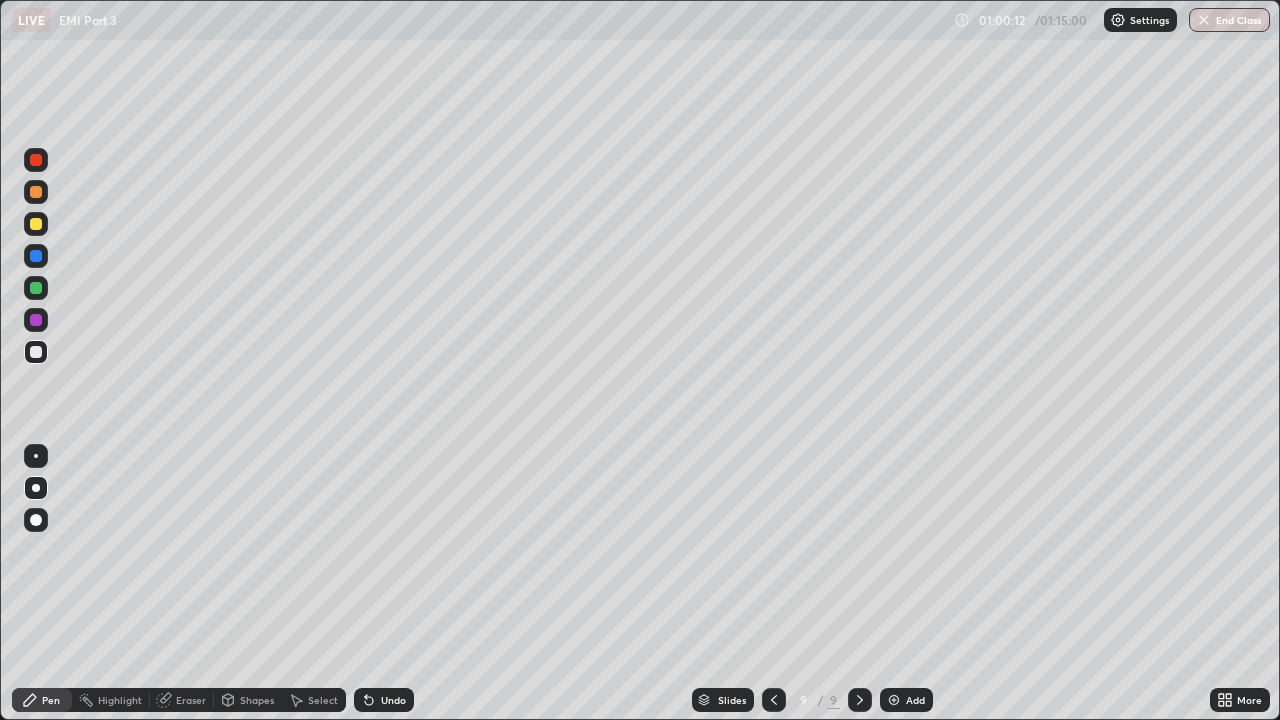 click on "Add" at bounding box center (915, 700) 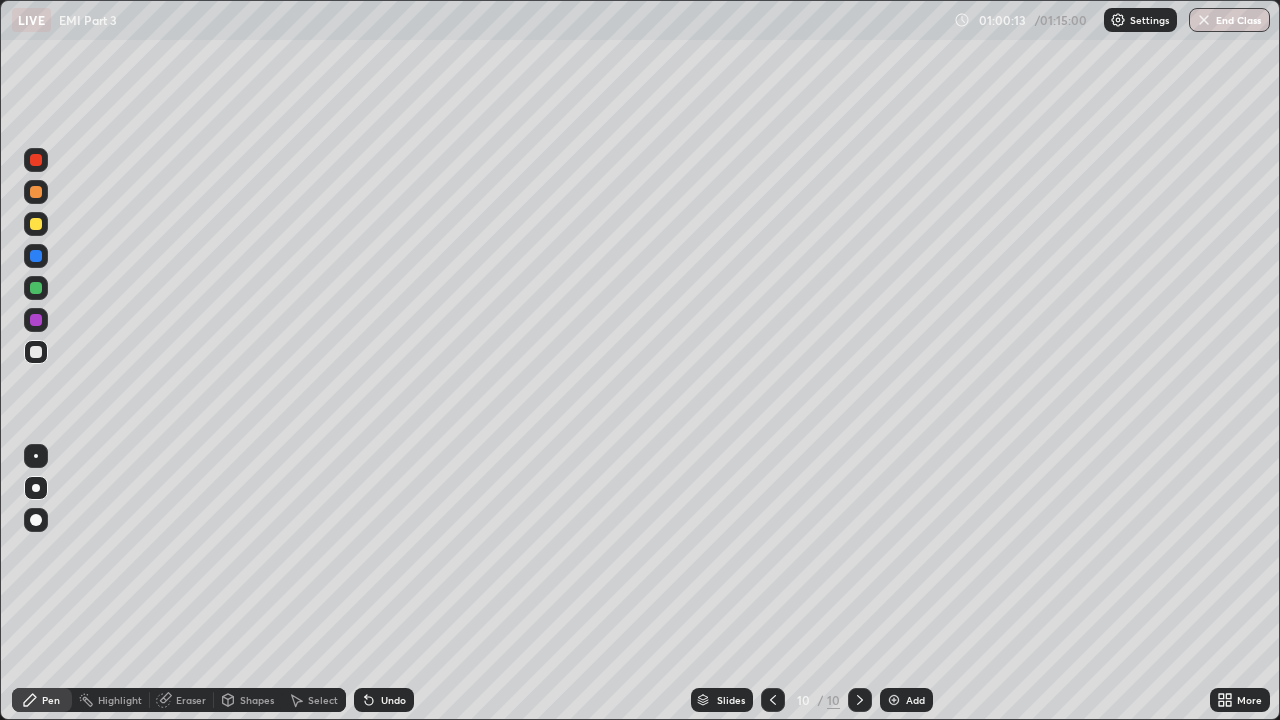click at bounding box center (36, 352) 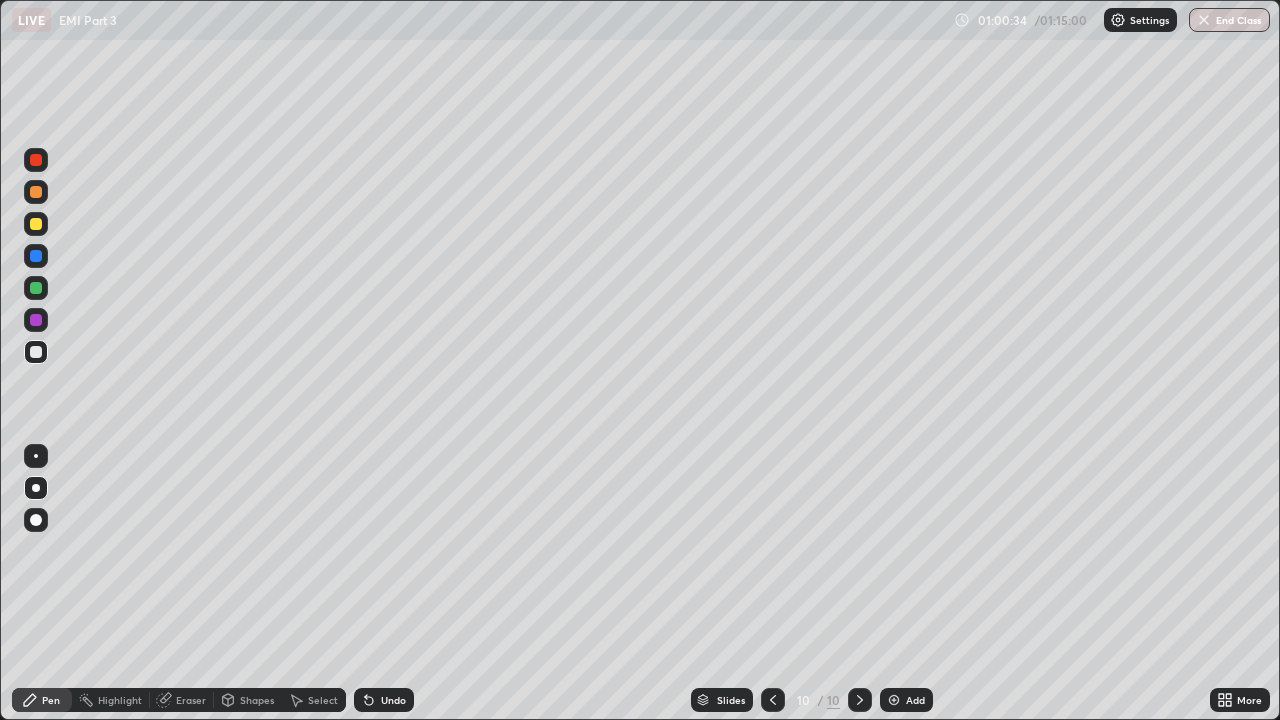 click on "Eraser" at bounding box center (191, 700) 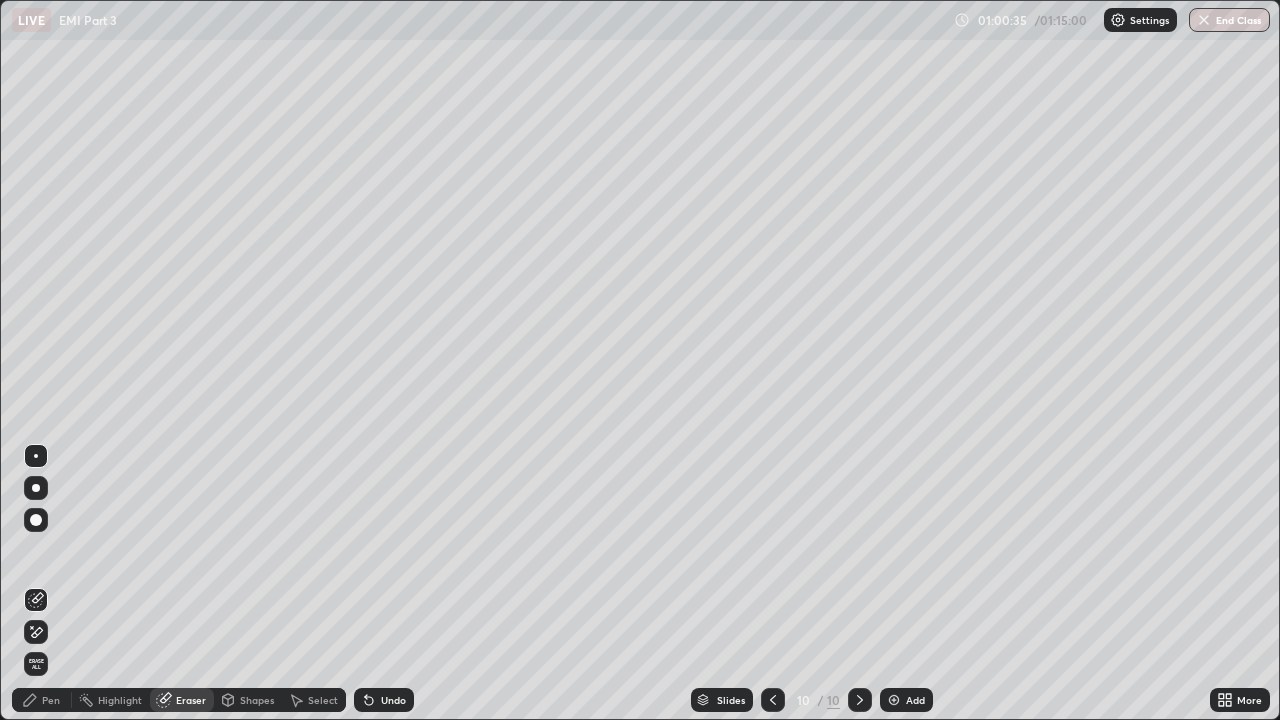 click on "Shapes" at bounding box center (257, 700) 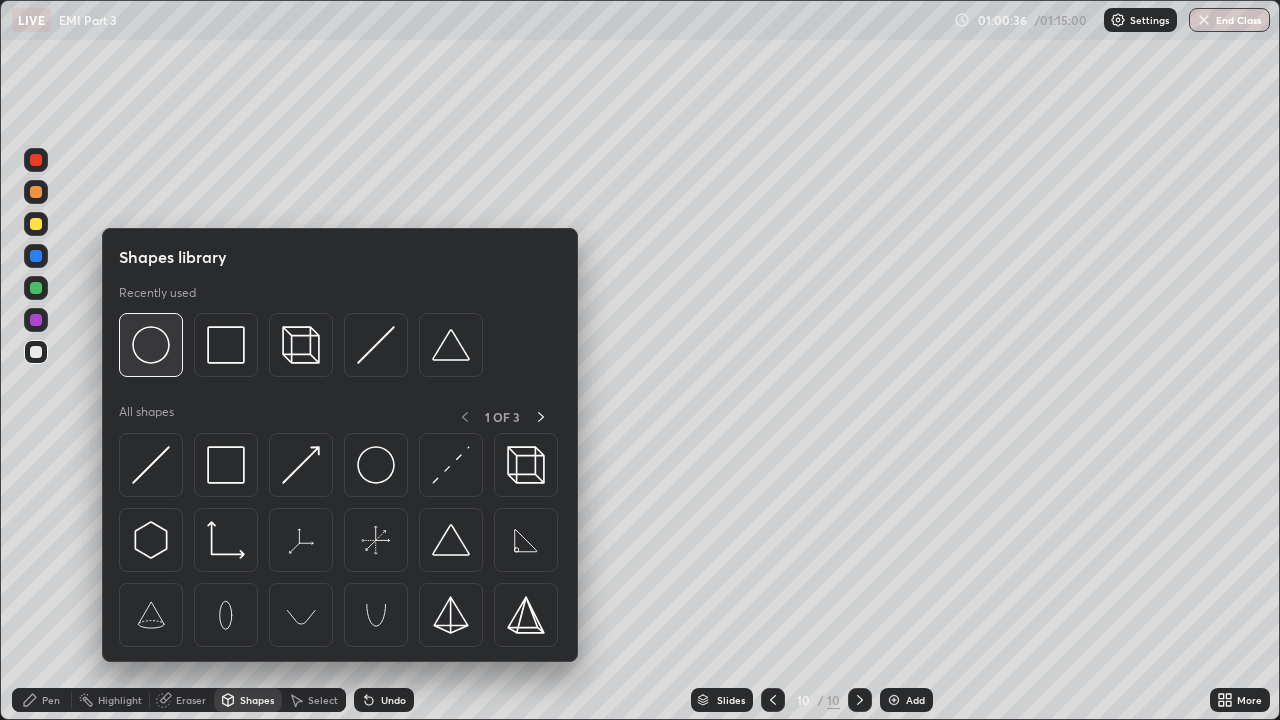 click at bounding box center [151, 345] 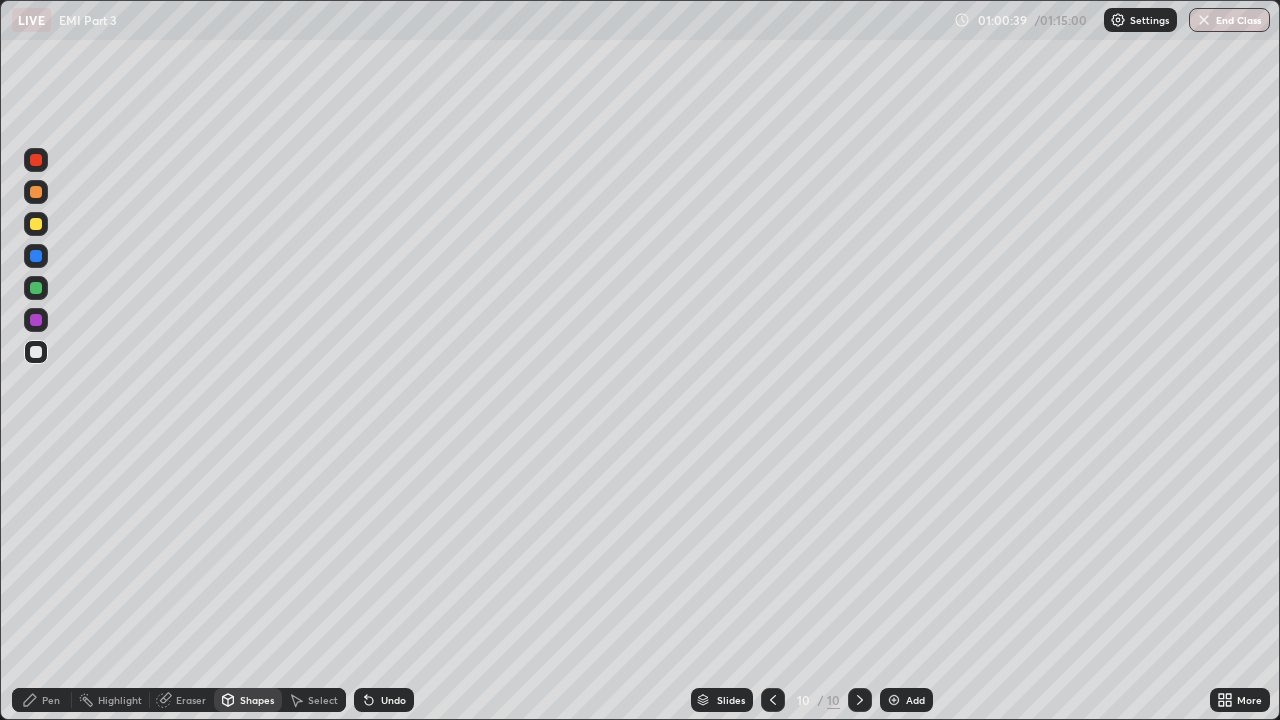click on "Pen" at bounding box center [51, 700] 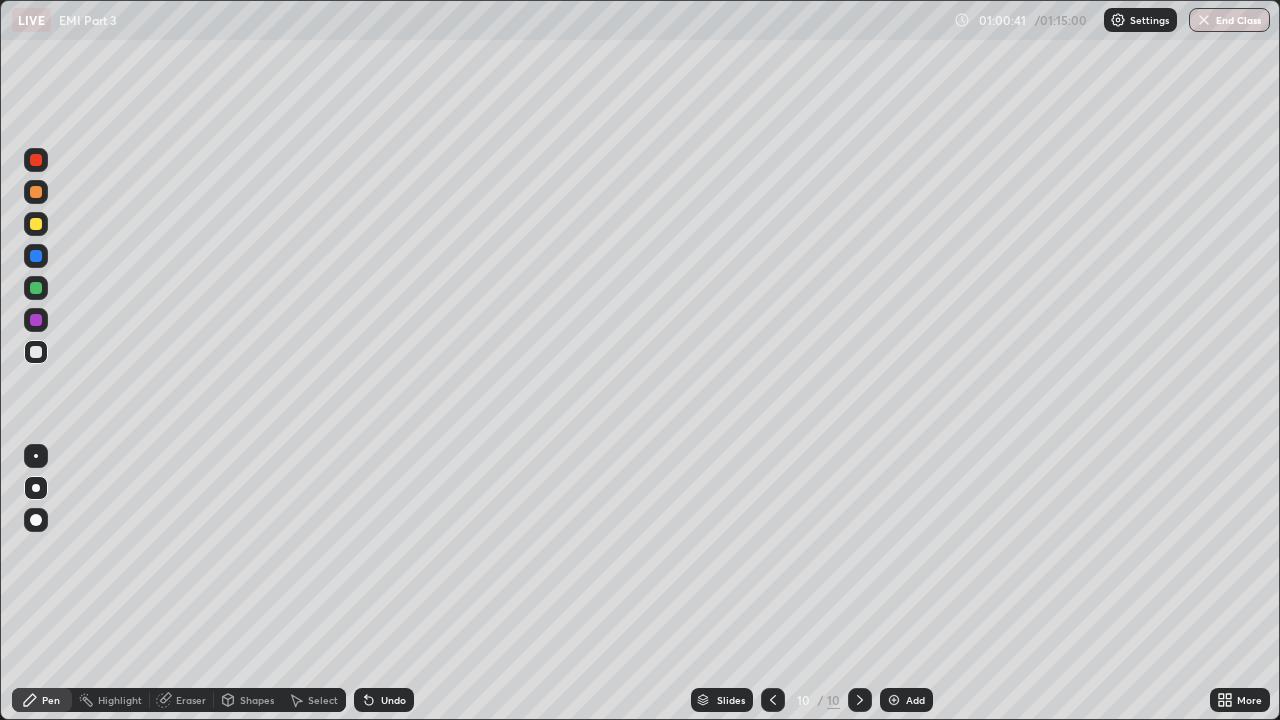 click at bounding box center (36, 352) 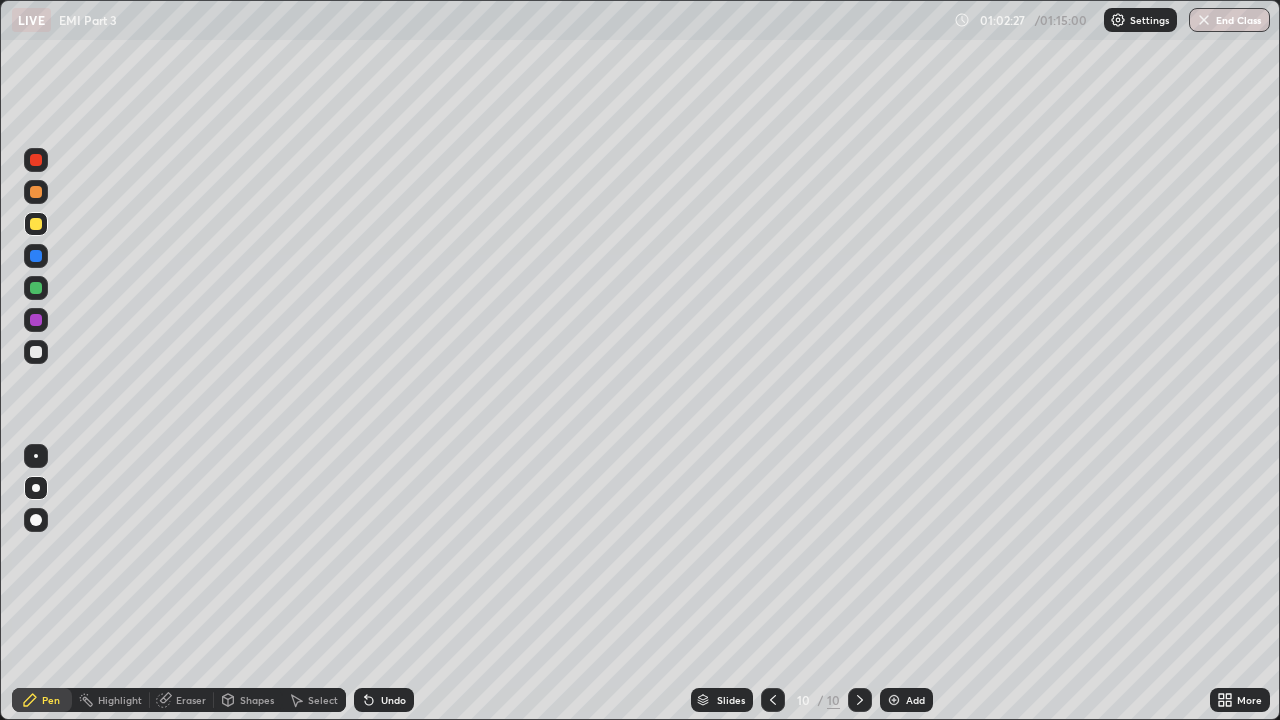 click on "Undo" at bounding box center (384, 700) 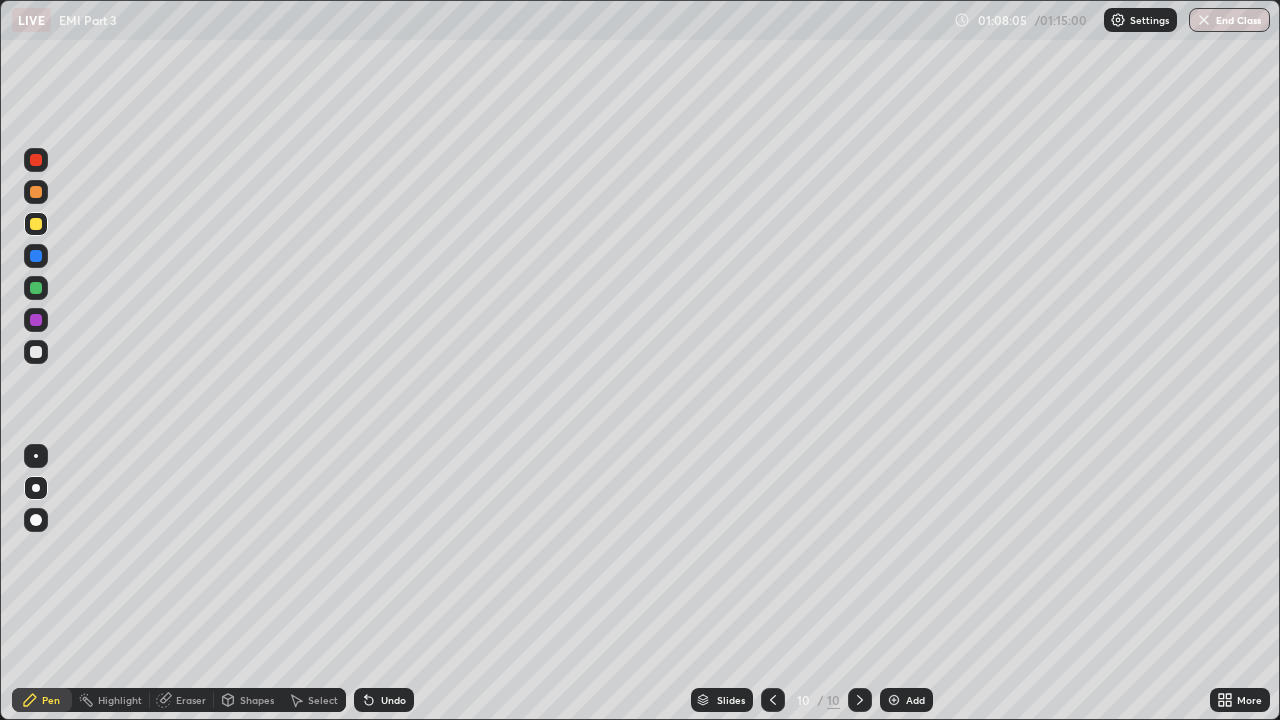 click on "End Class" at bounding box center (1229, 20) 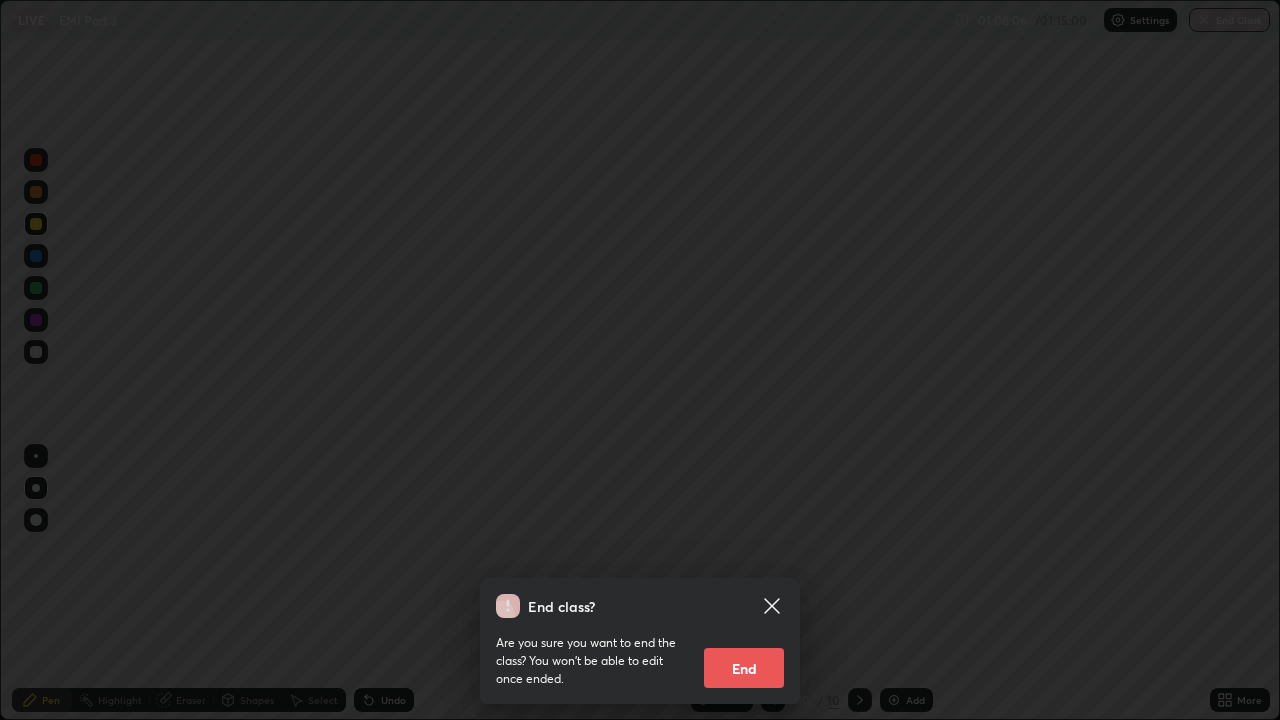 click on "End" at bounding box center (744, 668) 